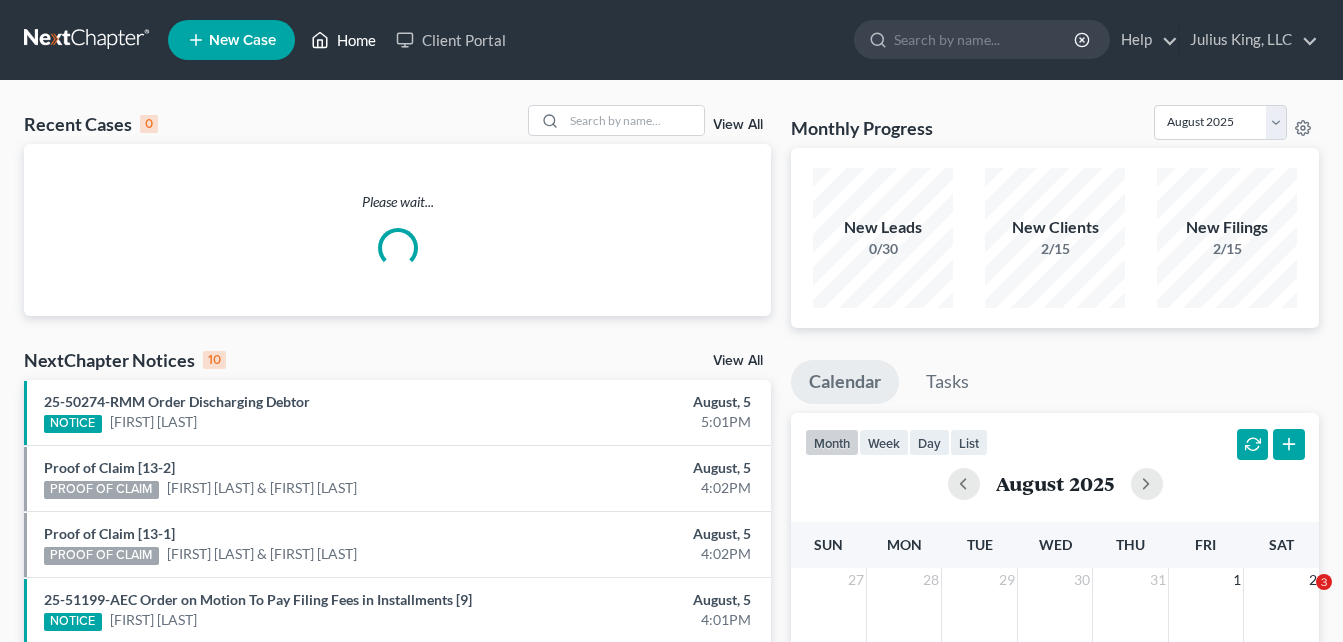 scroll, scrollTop: 0, scrollLeft: 0, axis: both 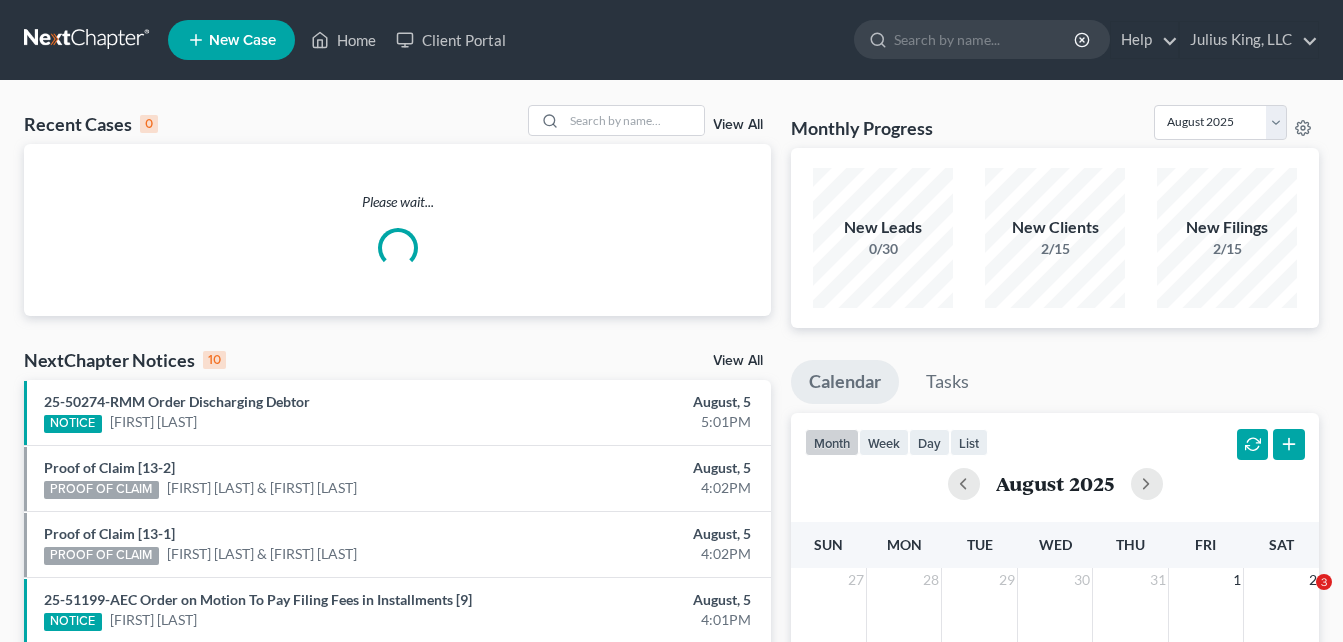 drag, startPoint x: 346, startPoint y: 51, endPoint x: 608, endPoint y: 103, distance: 267.11047 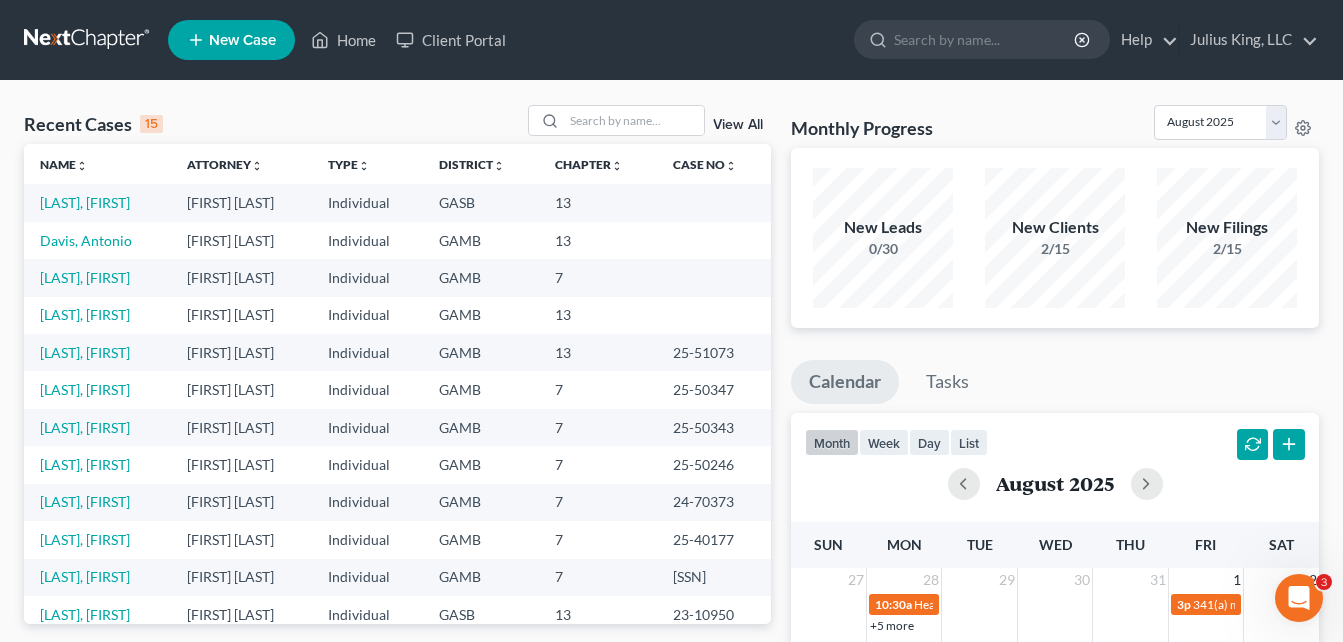 scroll, scrollTop: 0, scrollLeft: 0, axis: both 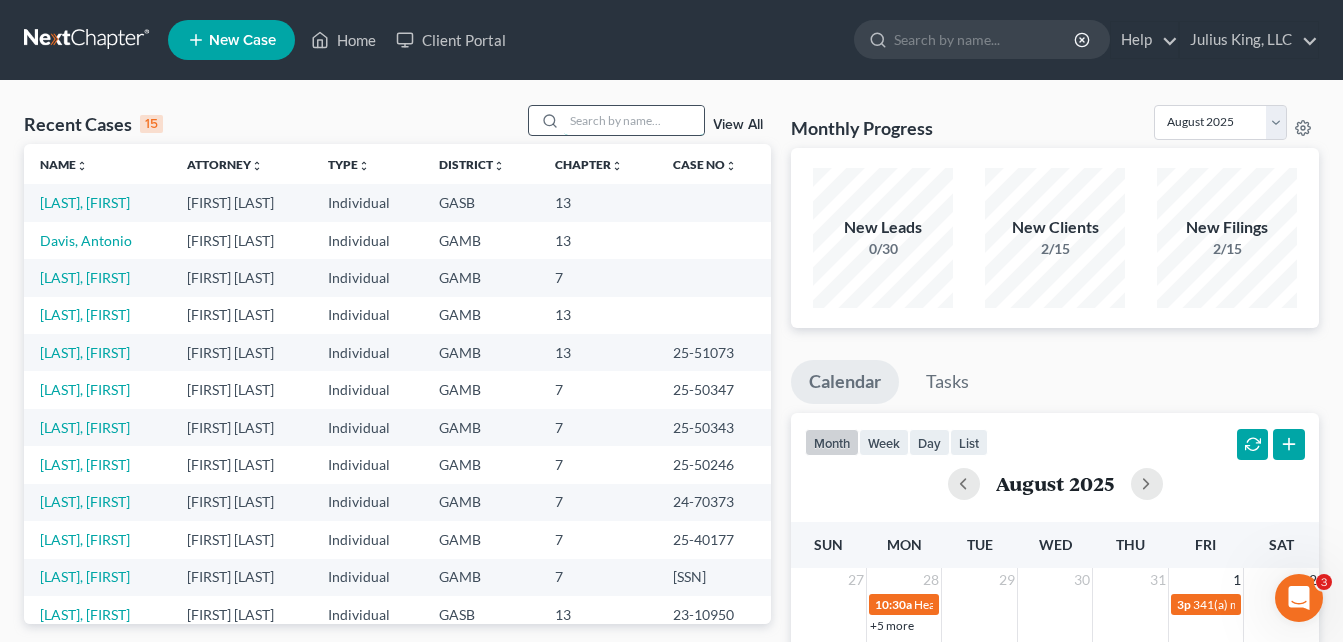 click at bounding box center (634, 120) 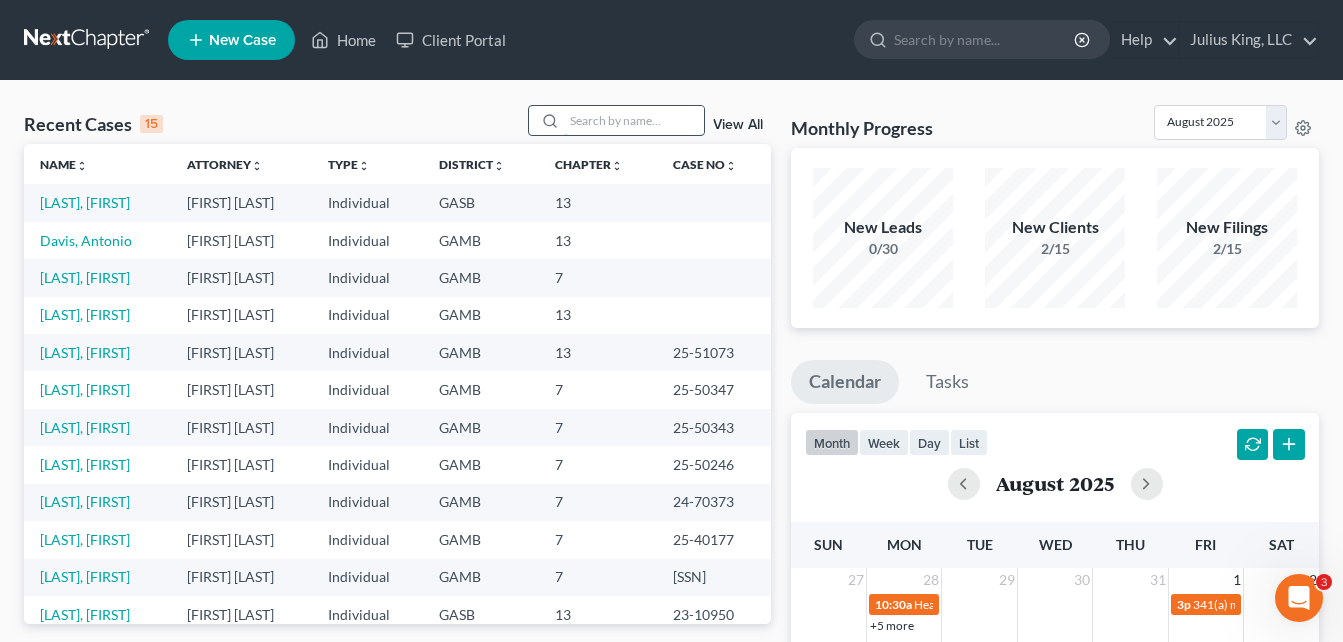 click at bounding box center (634, 120) 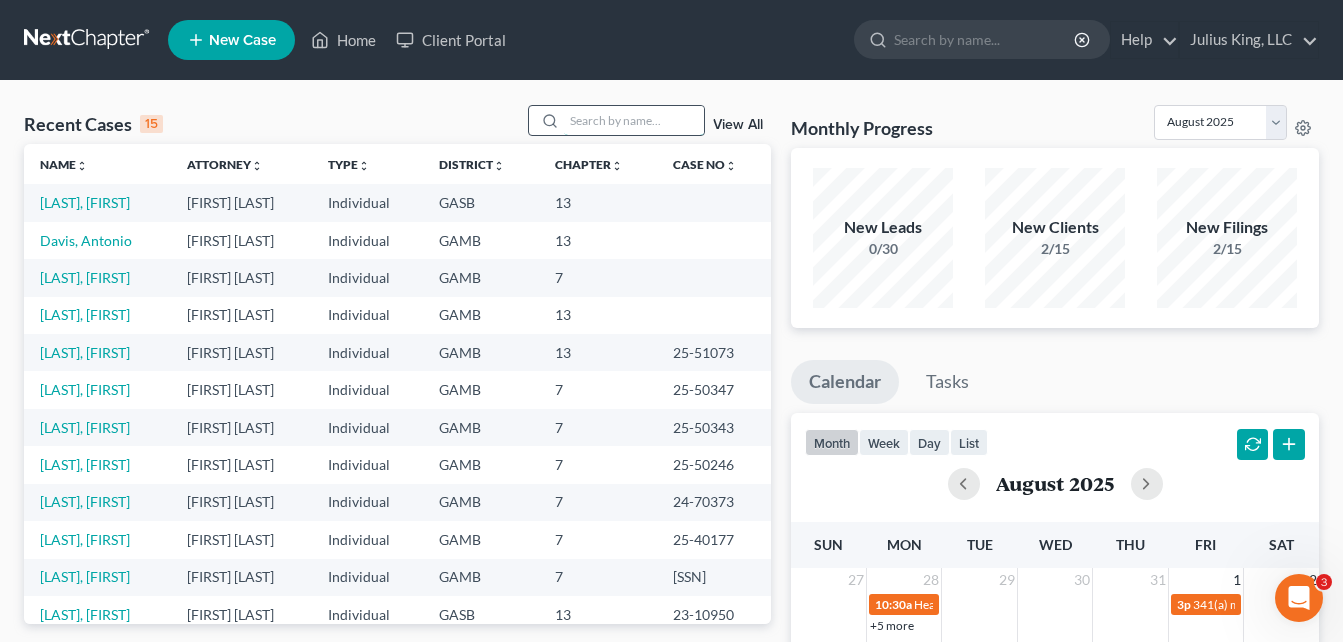 click at bounding box center (634, 120) 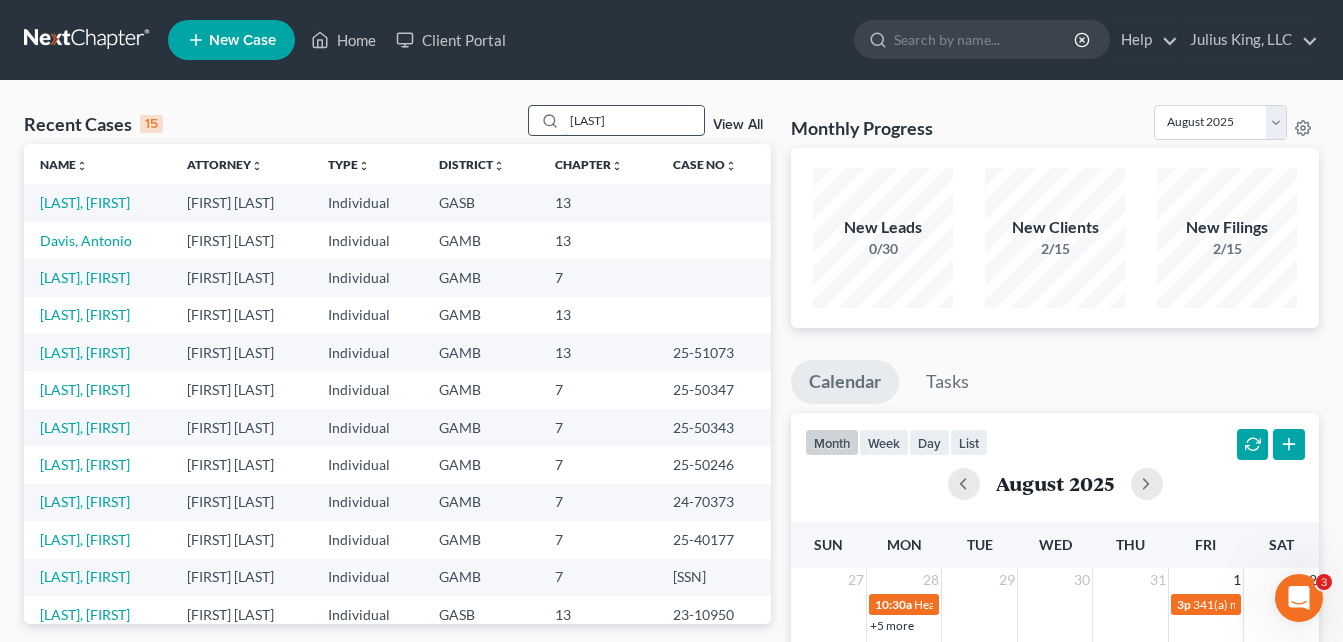 type on "[LAST]" 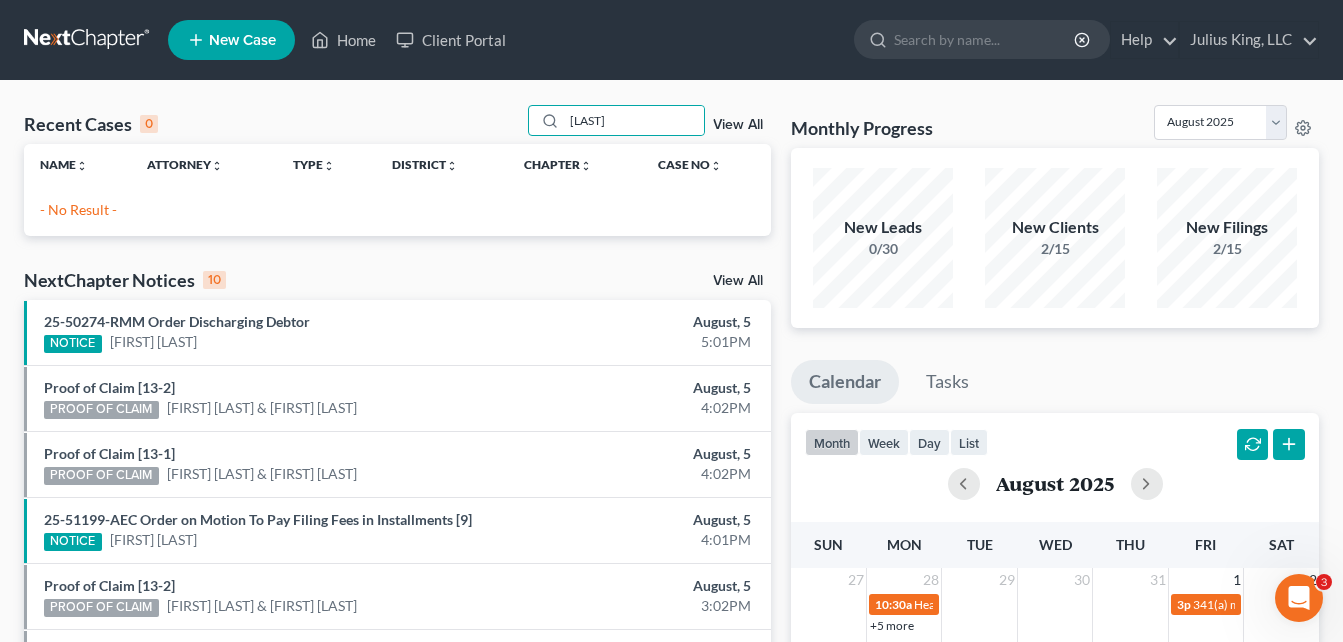 click on "New Case" at bounding box center [231, 40] 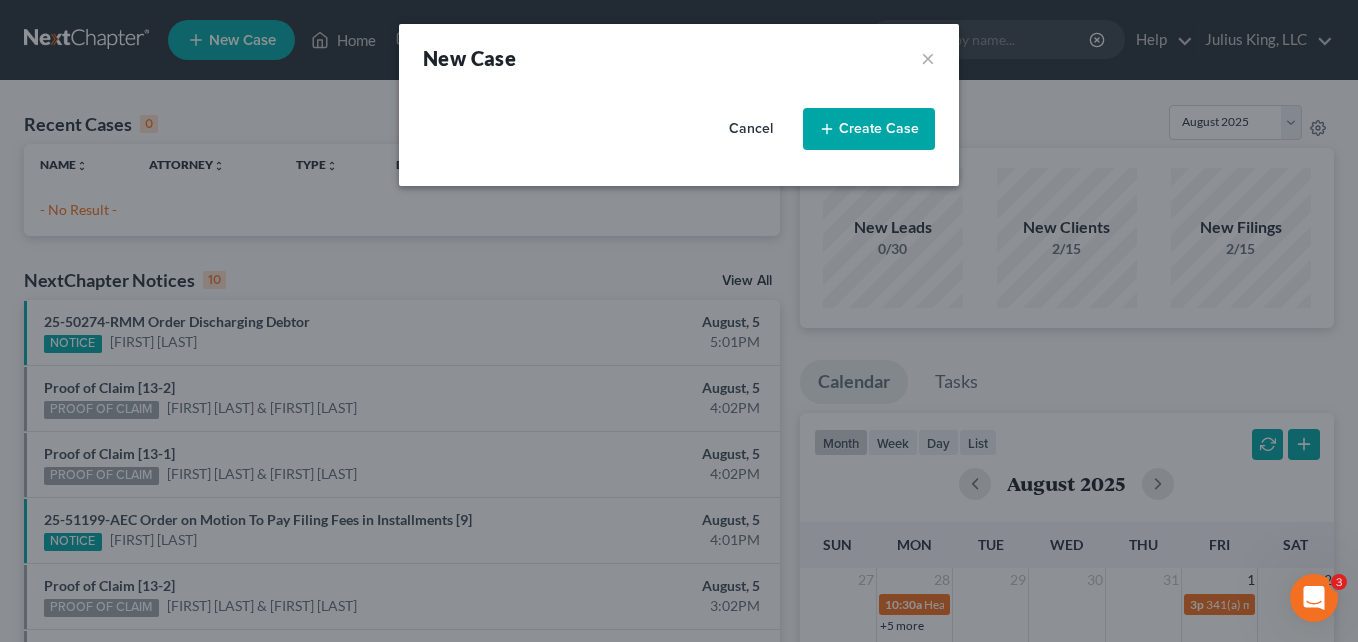 select on "18" 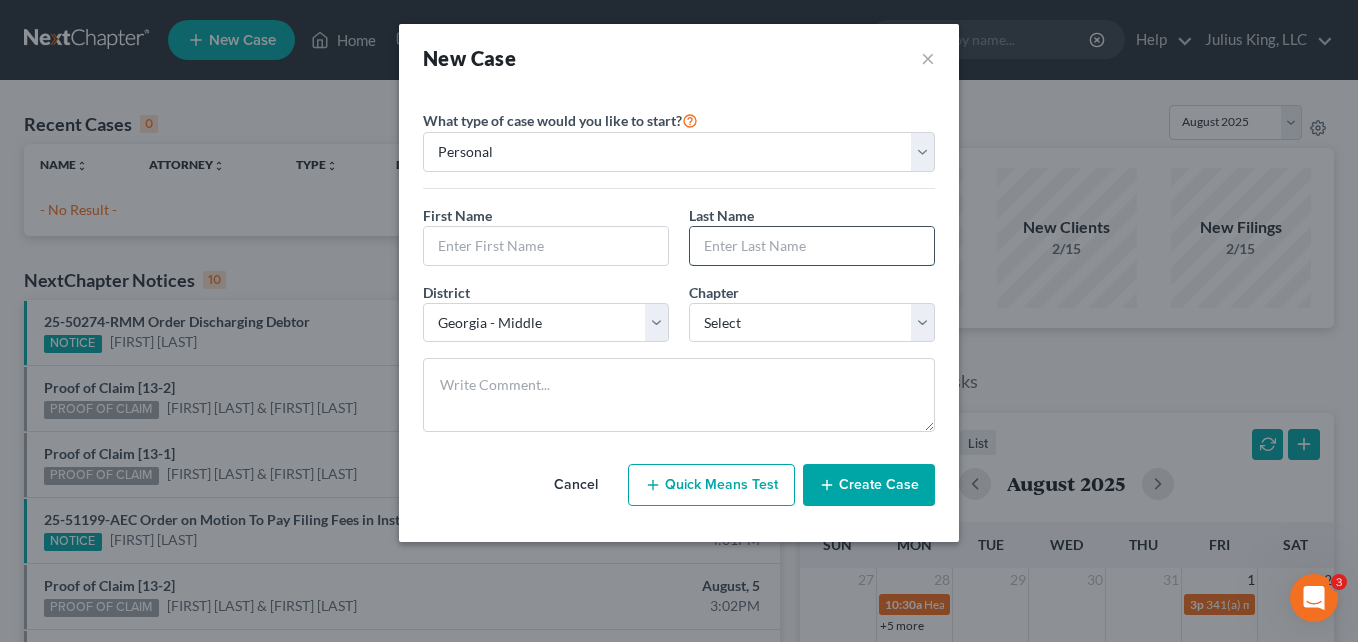 click at bounding box center [812, 246] 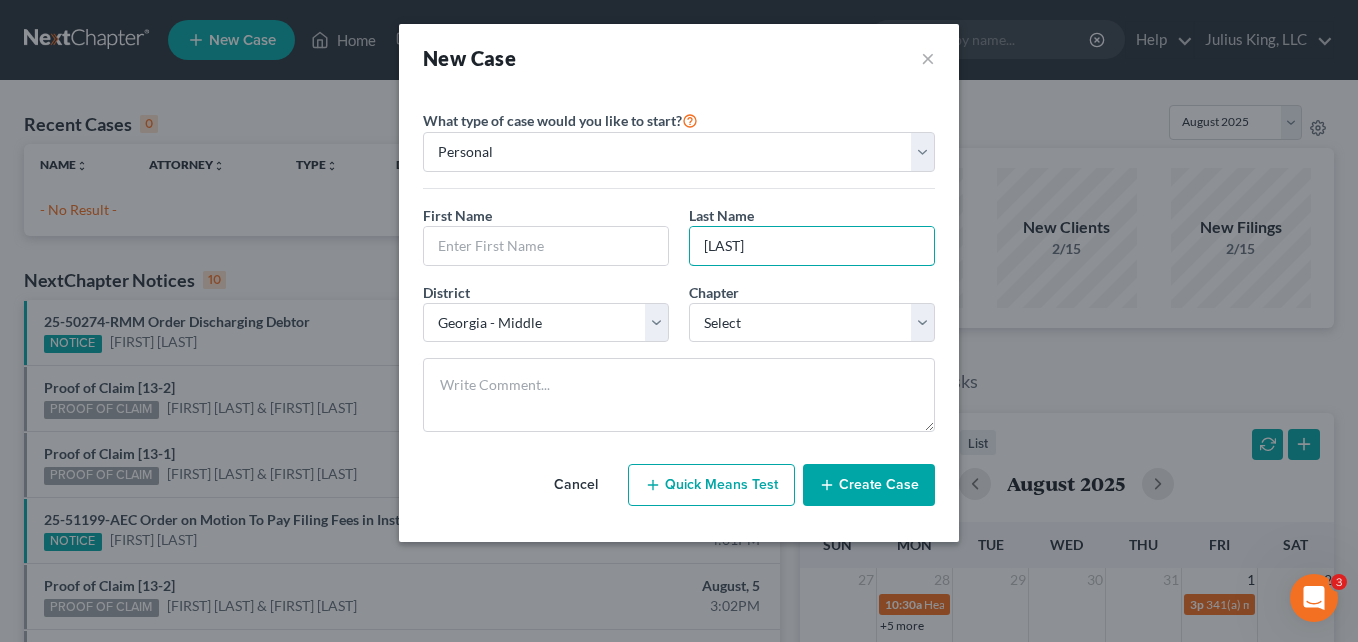 type on "[LAST]" 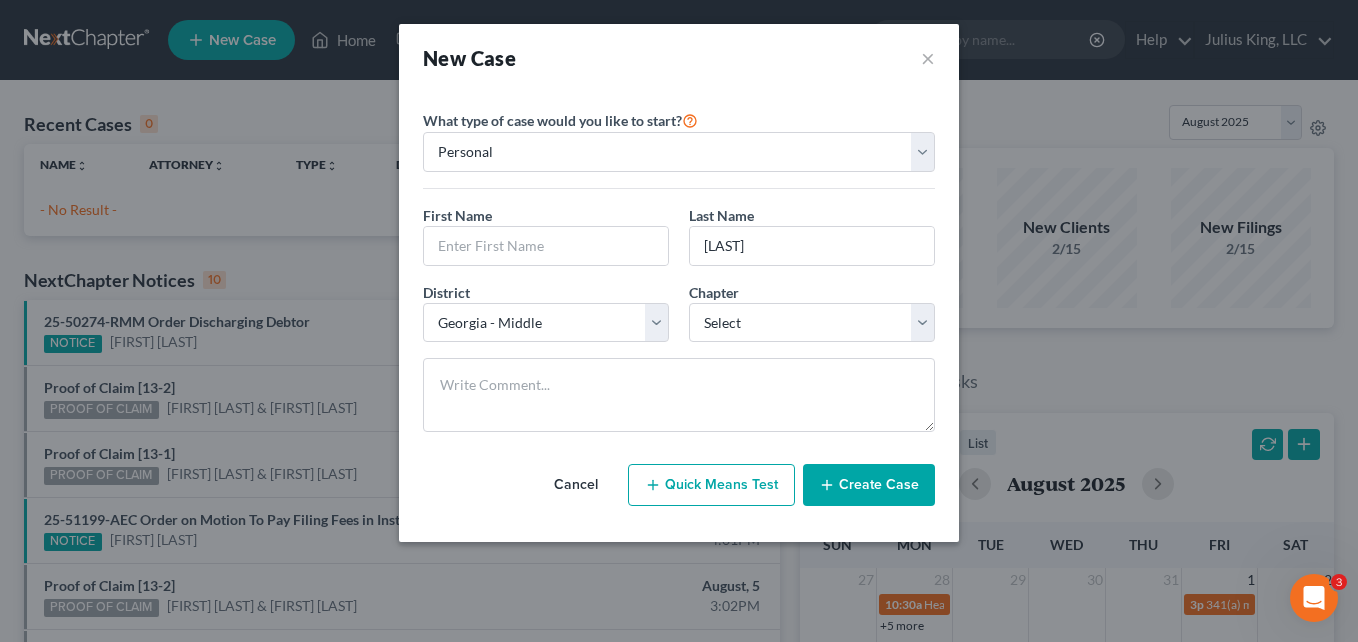 click on "First Name
*" at bounding box center [546, 235] 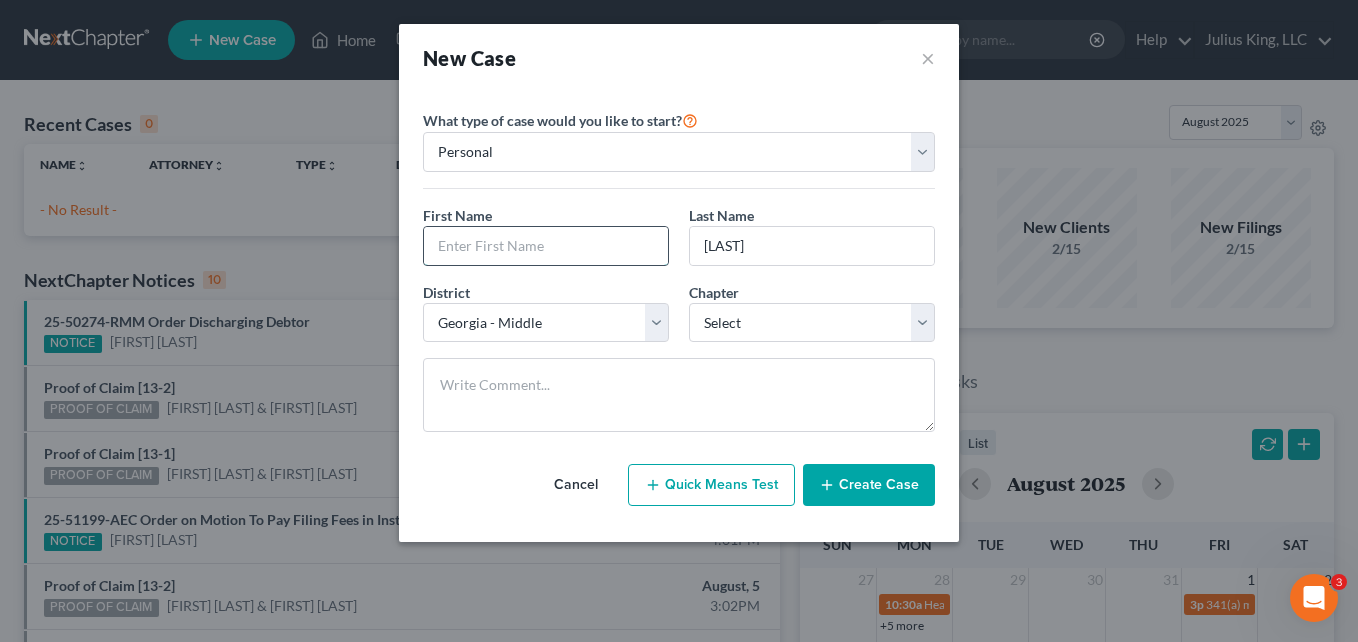 click at bounding box center (546, 246) 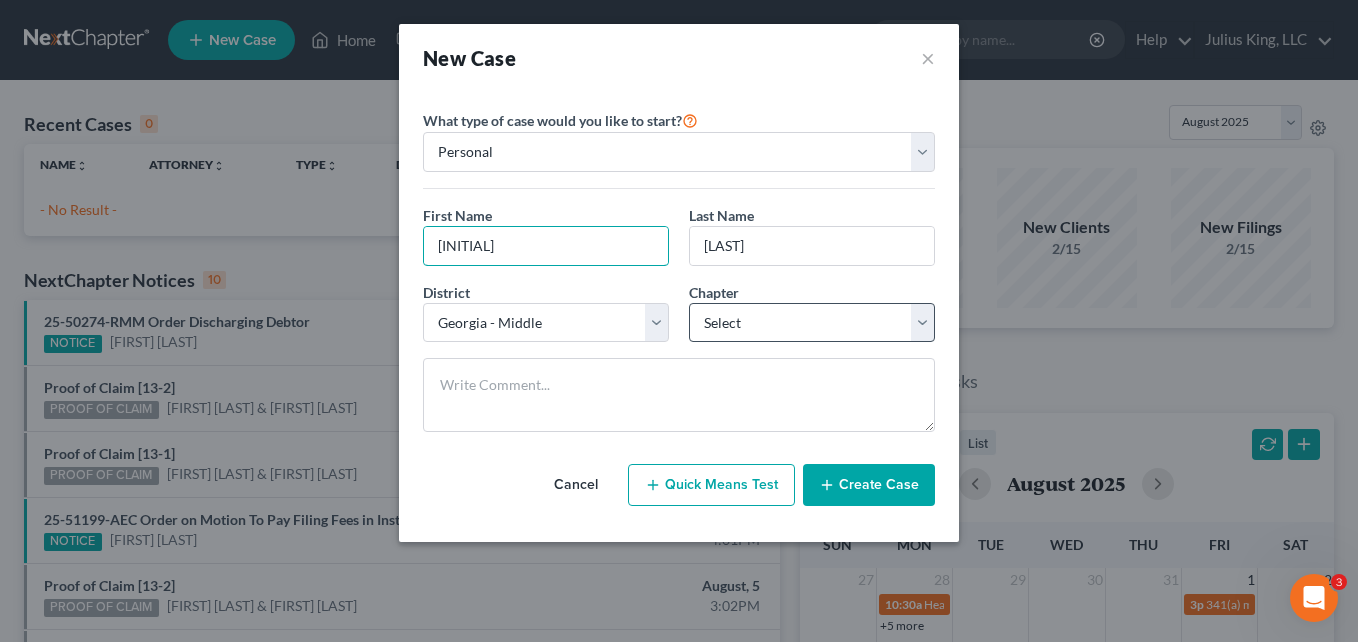 type on "[INITIAL]" 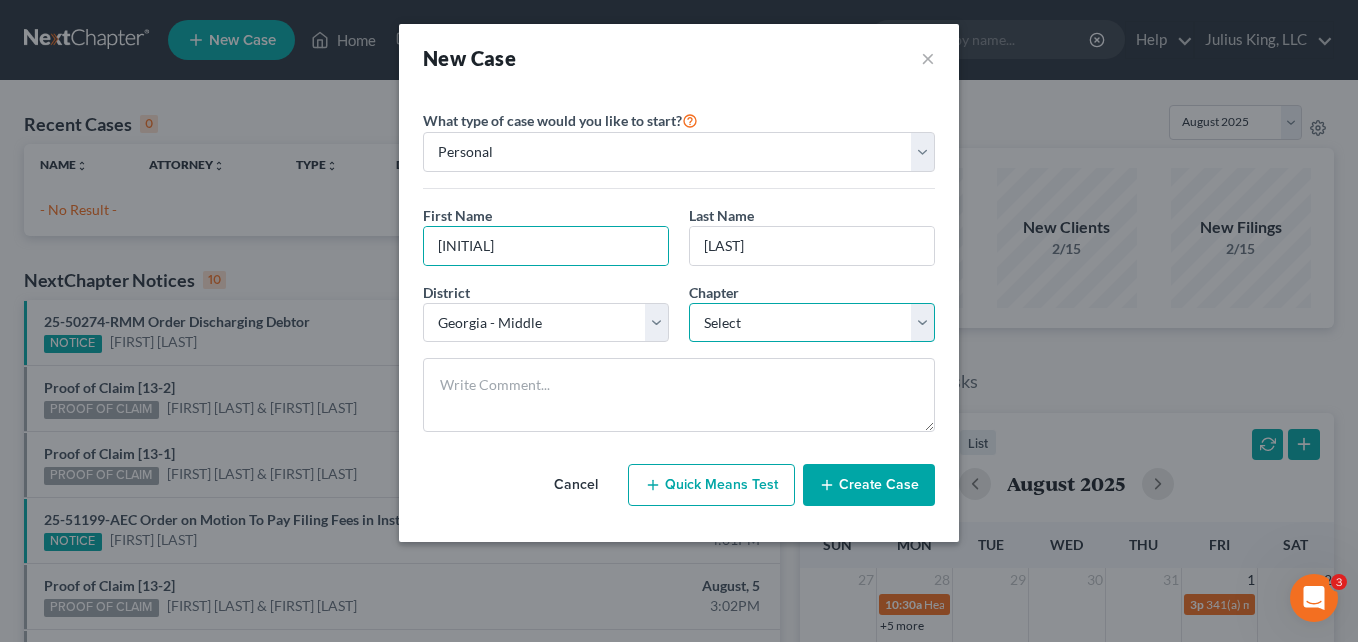 click on "Select 7 11 12 13" at bounding box center [812, 323] 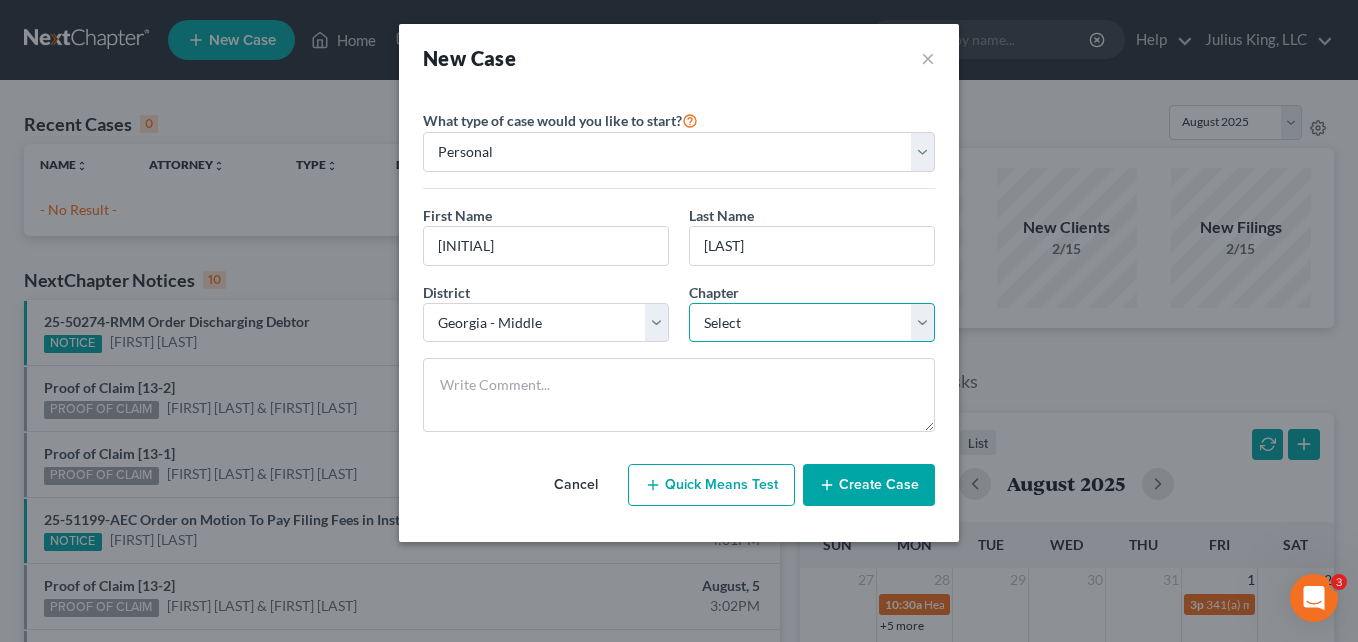 select on "3" 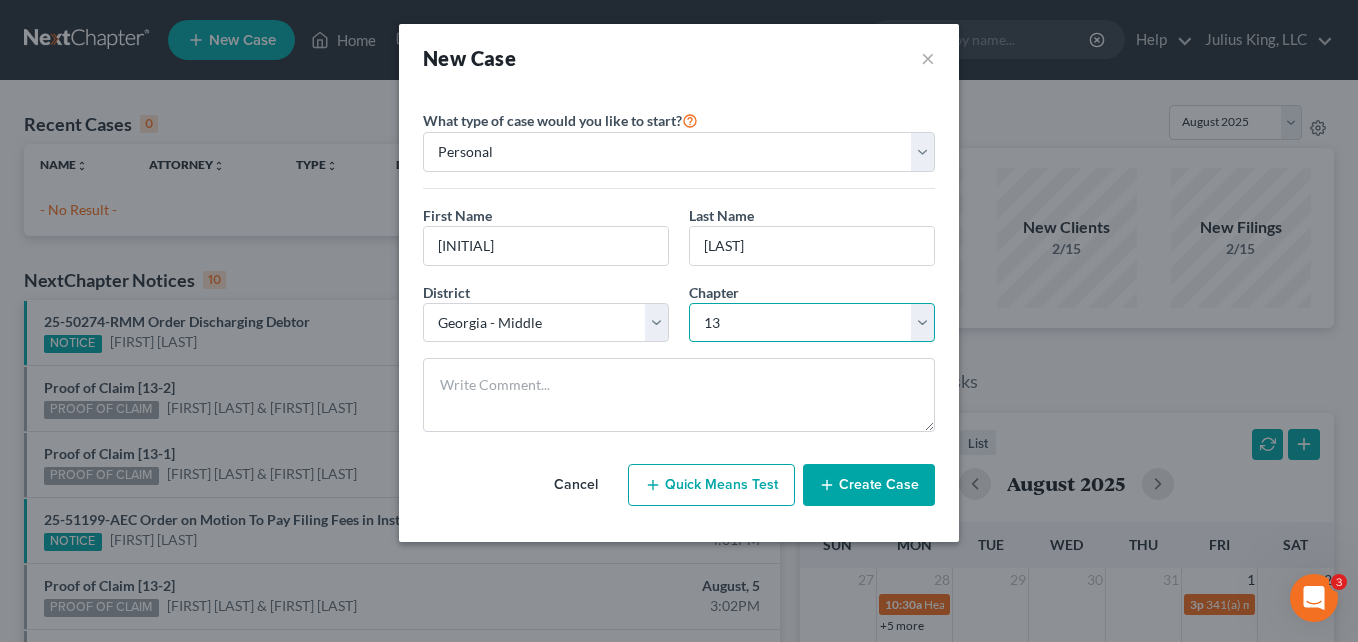 click on "Select 7 11 12 13" at bounding box center (812, 323) 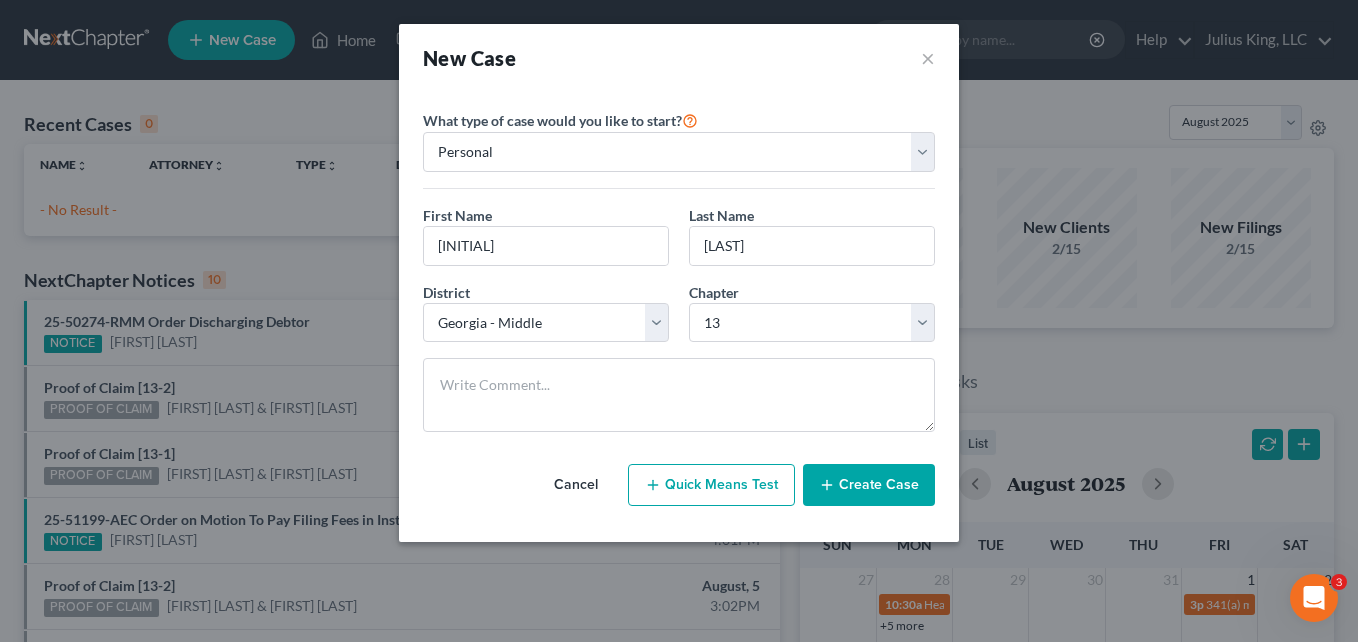 click on "Create Case" at bounding box center [869, 485] 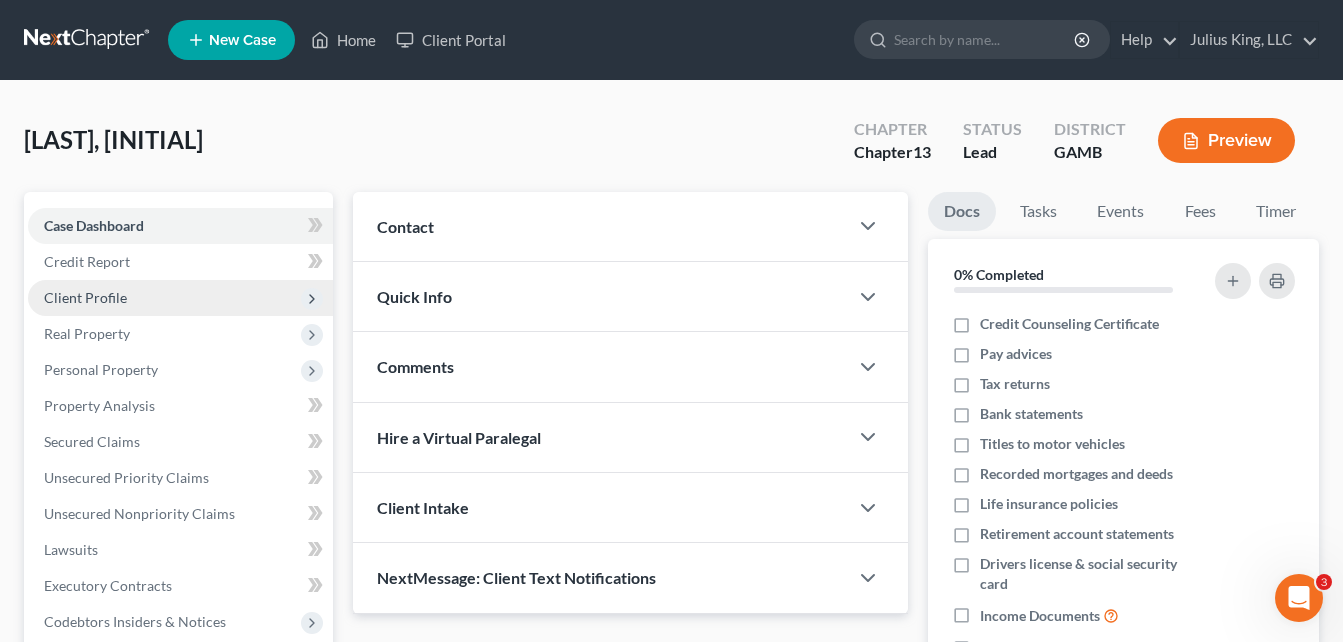 click on "Client Profile" at bounding box center [85, 297] 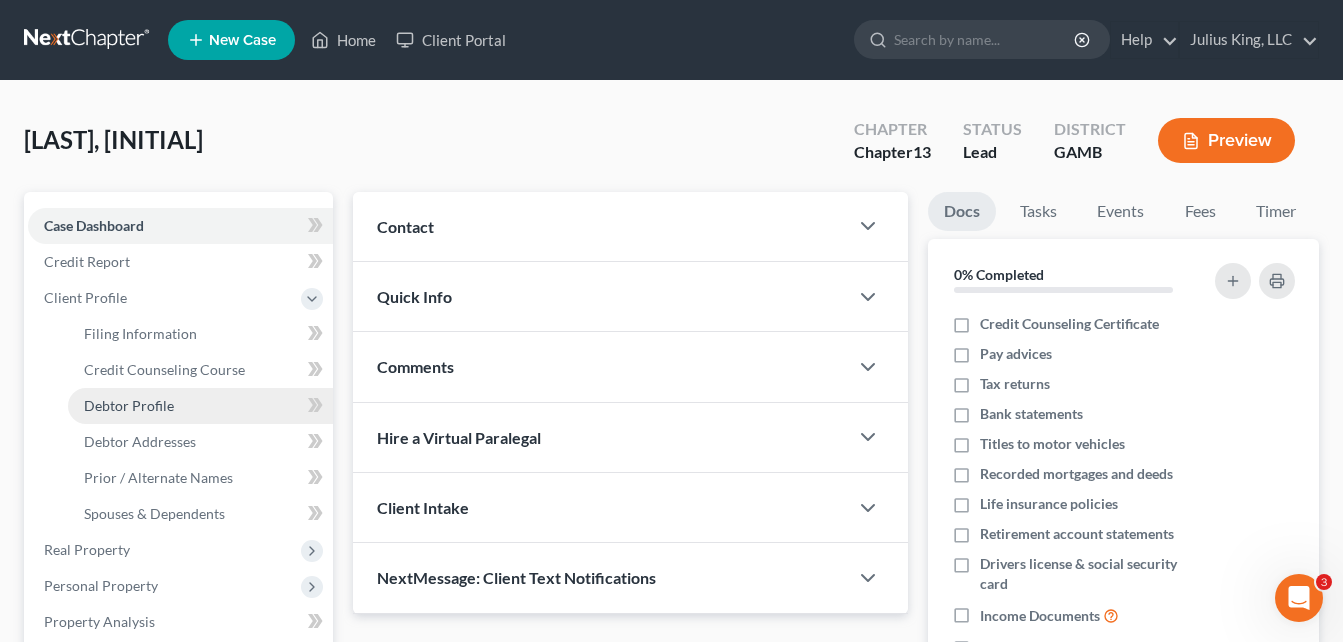 click on "Debtor Profile" at bounding box center [129, 405] 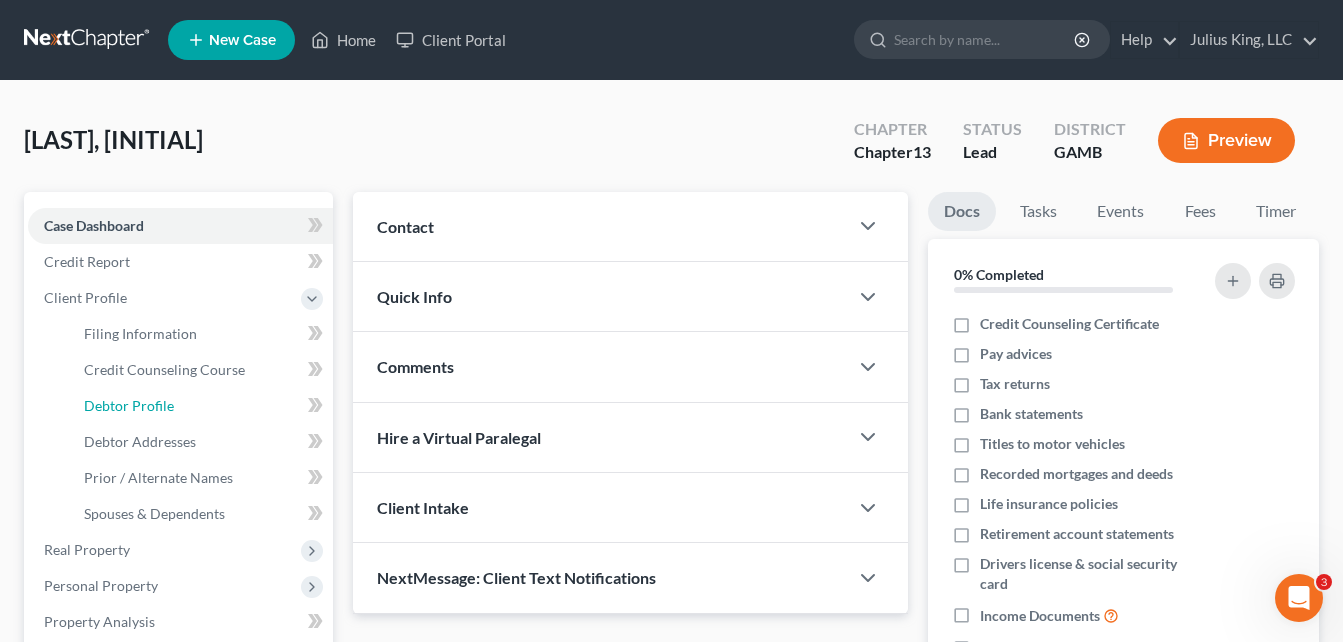 select on "0" 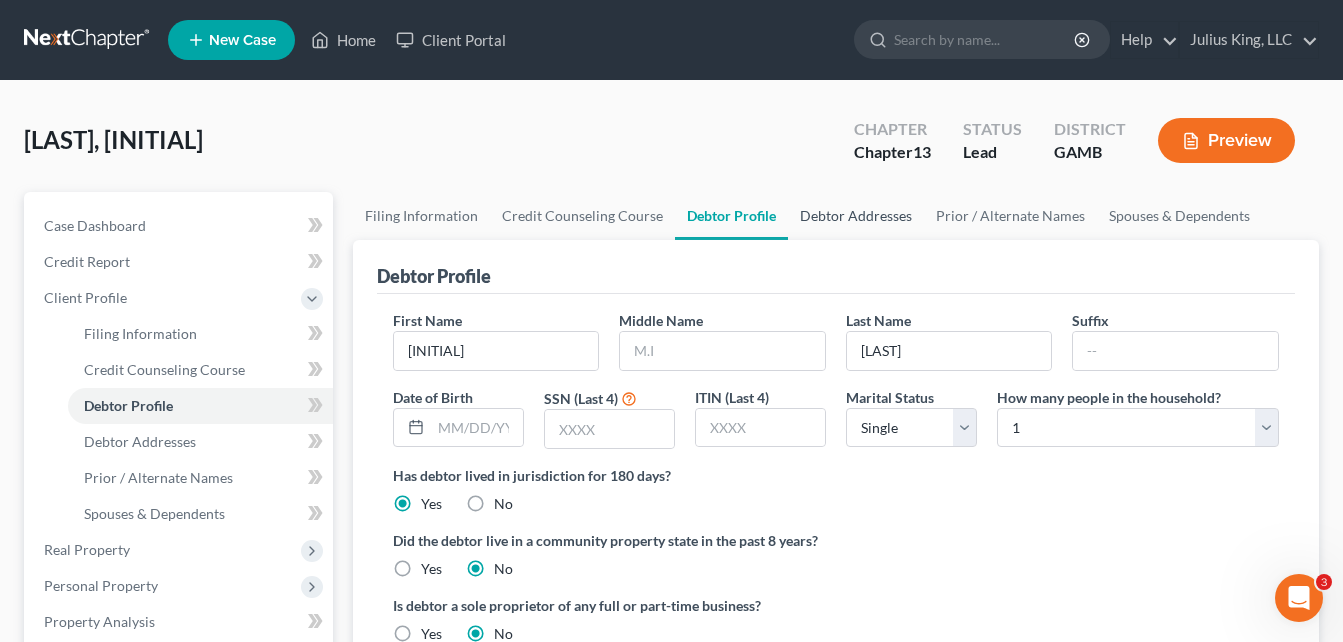 click on "Debtor Addresses" at bounding box center (856, 216) 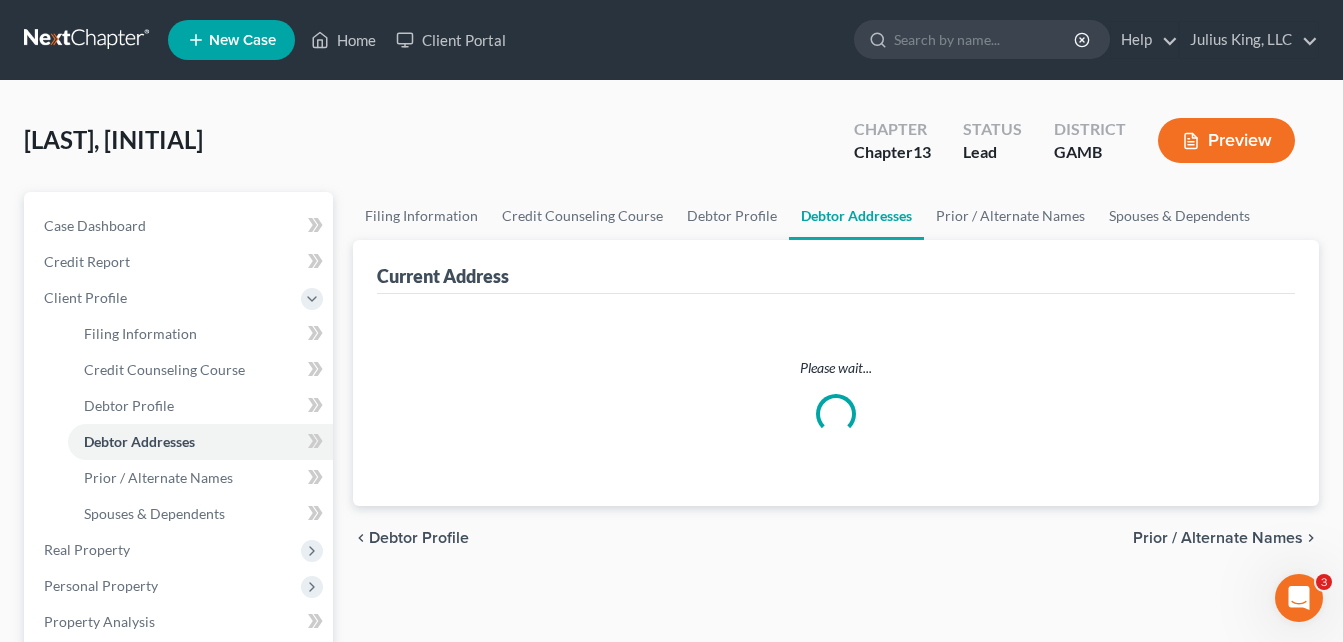 select on "0" 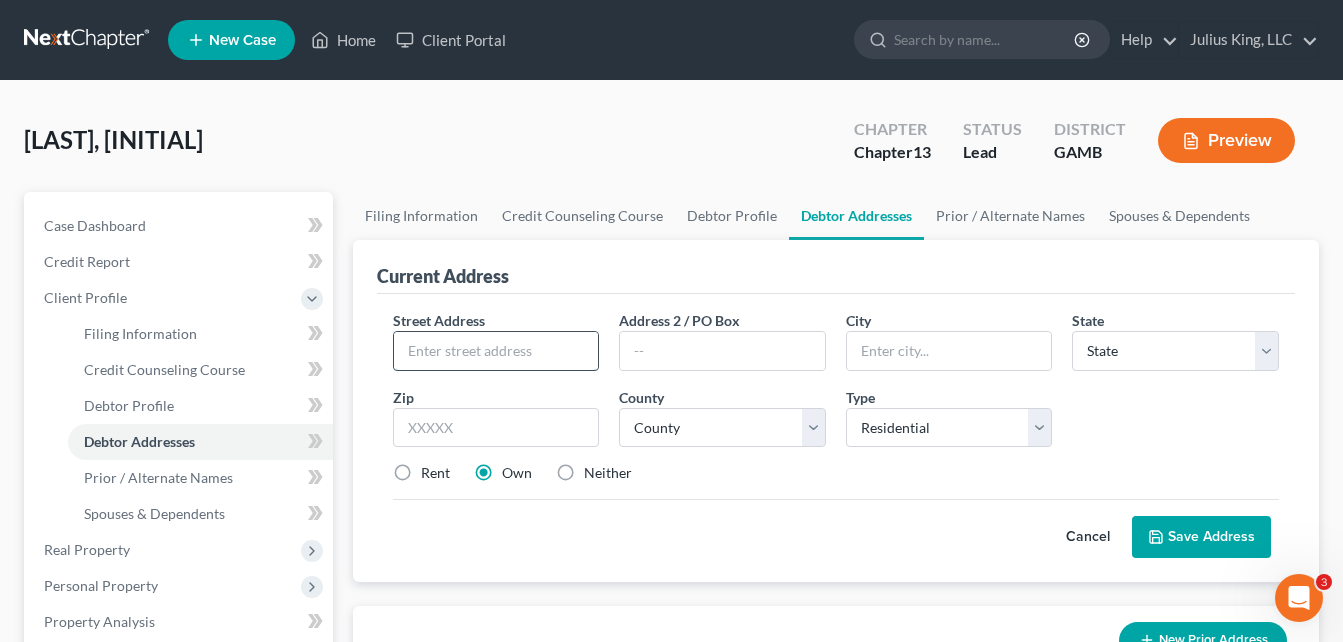 click at bounding box center [496, 351] 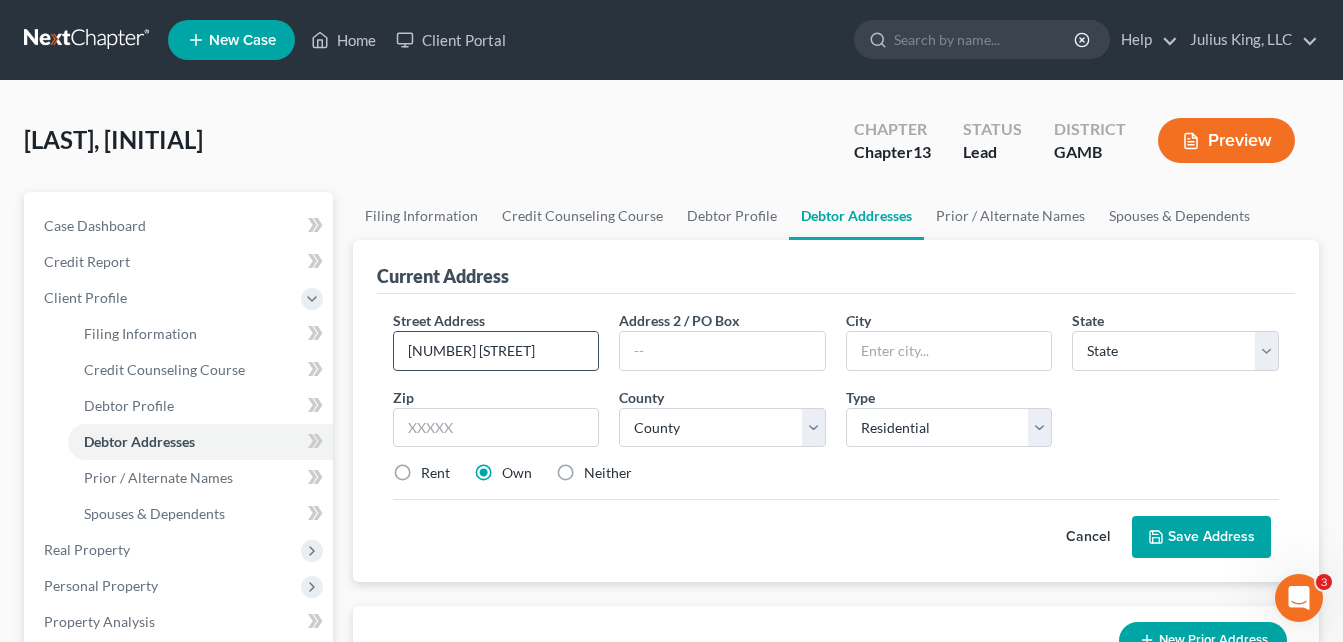 type on "[NUMBER] [STREET]" 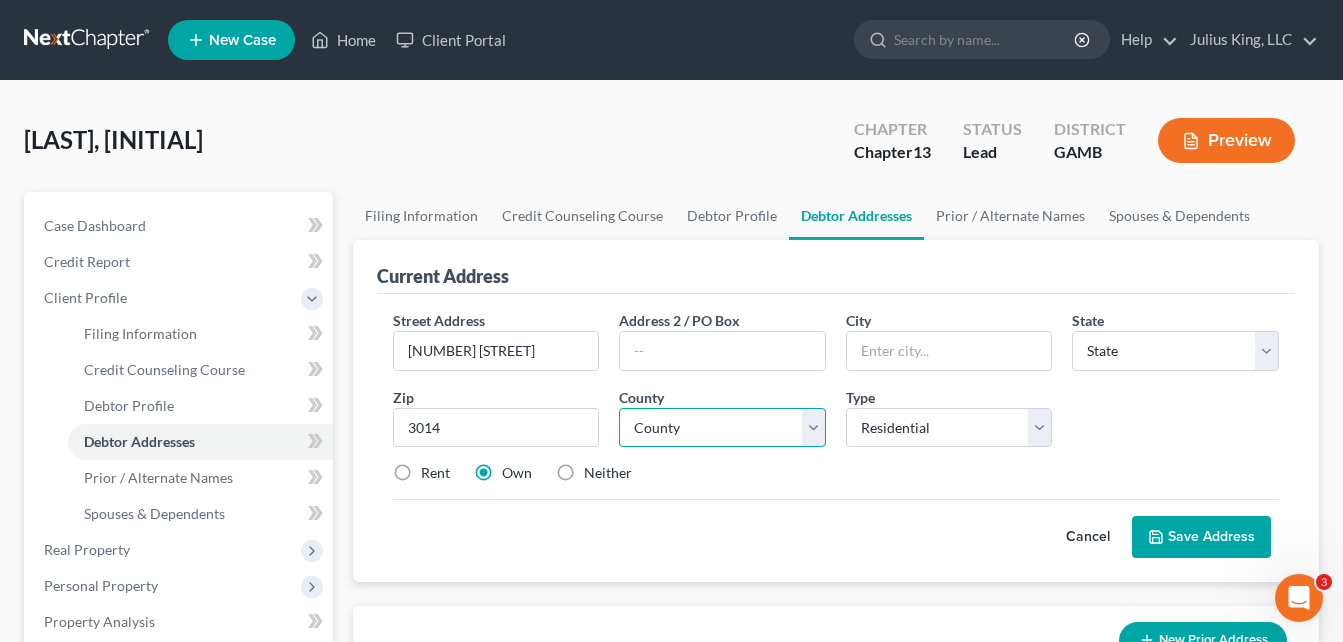 click on "County" at bounding box center (722, 428) 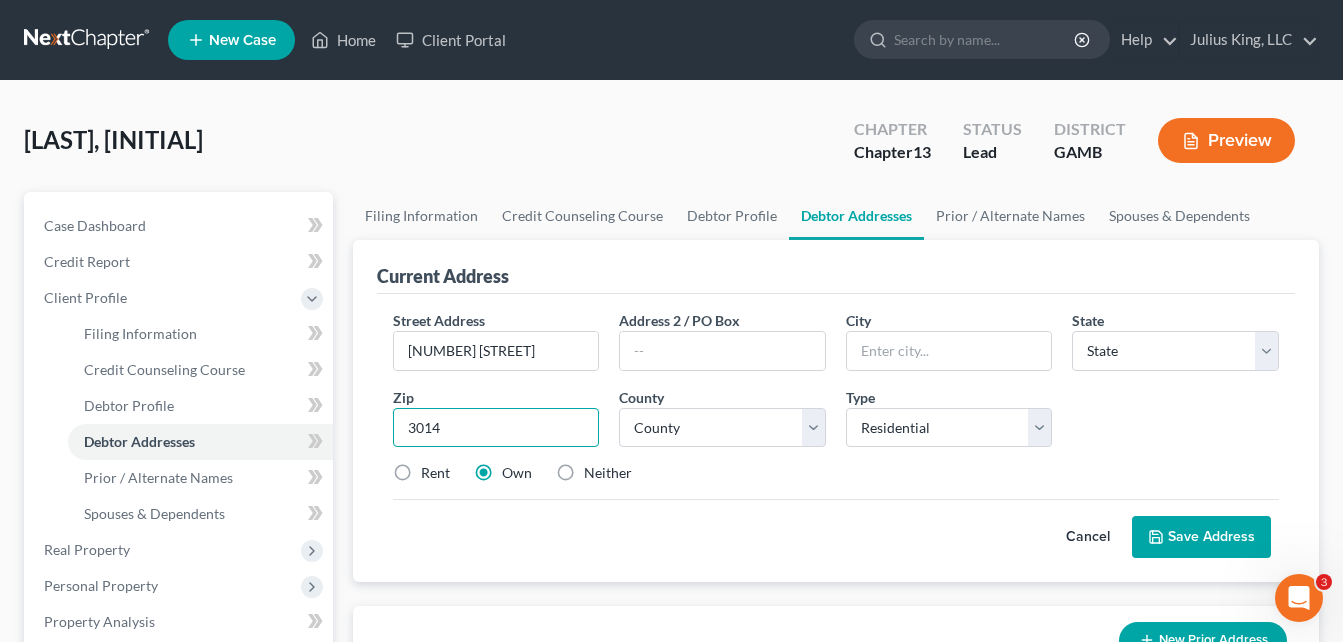 click on "3014" at bounding box center (496, 428) 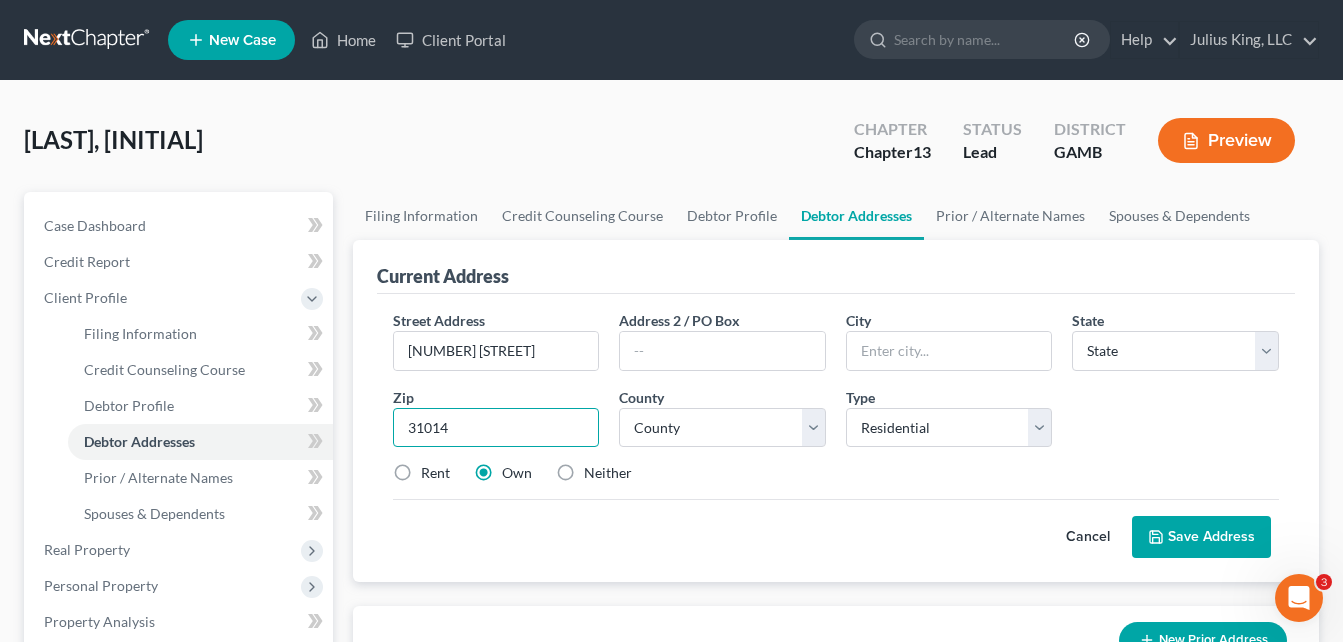 type on "31014" 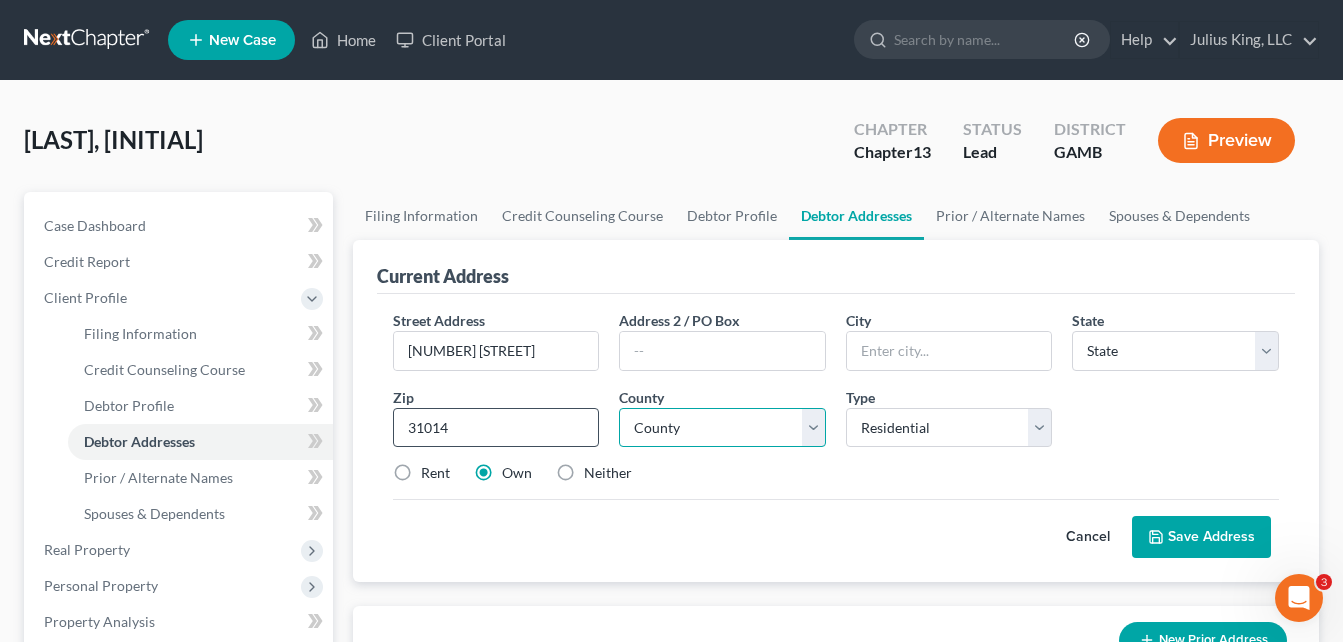 type on "[LAST]" 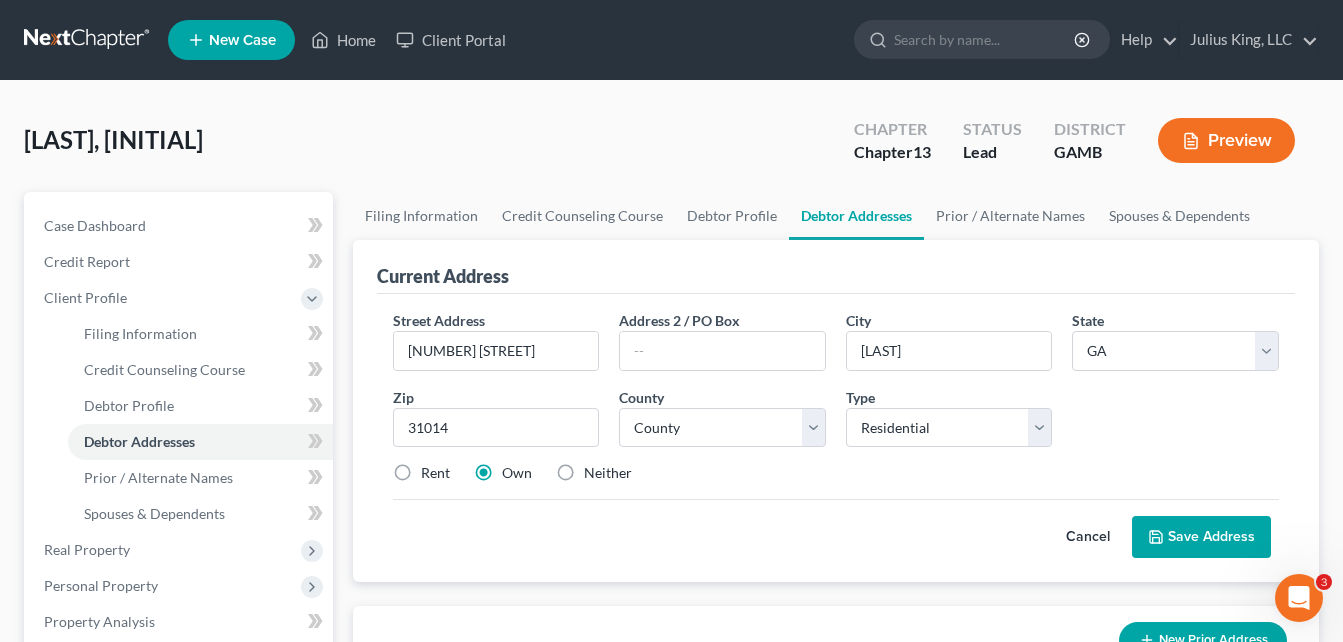click on "Rent" at bounding box center (435, 473) 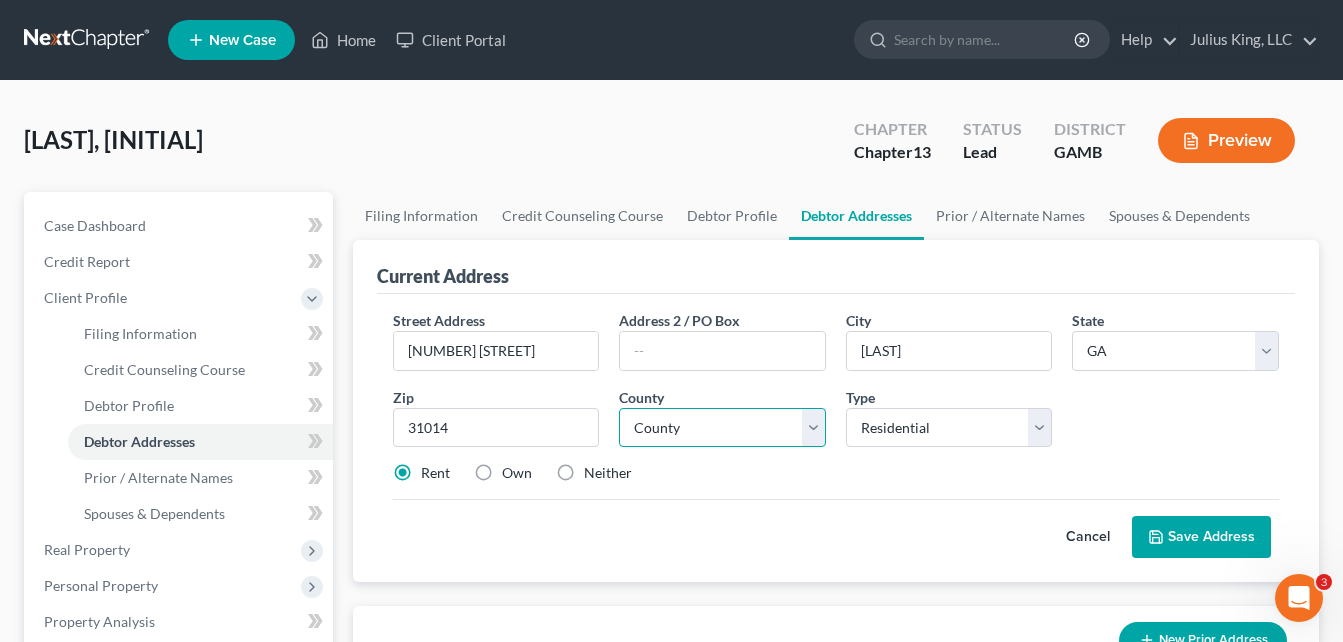 click on "County Appling County Atkinson County Bacon County Baker County Baldwin County Banks County Barrow County Bartow County Ben Hill County Berrien County Bibb County Bleckley County Brantley County Brooks County Bryan County Bulloch County Burke County Butts County Calhoun County Camden County Candler County Carroll County Catoosa County Charlton County Chatham County Chattahoochee County Chattooga County Cherokee County Clarke County Clay County Clayton County Clinch County Cobb County Coffee County Colquitt County Columbia County Cook County Coweta County Crawford County Crisp County Dade County Dawson County DeKalb County Decatur County Dodge County Dooly County Dougherty County Douglas County Early County Echols County Effingham County Elbert County Emanuel County Evans County Fannin County Fayette County Floyd County Forsyth County Franklin County Fulton County Gilmer County Glascock County Glynn County Gordon County Grady County Greene County Gwinnett County Habersham County Hall County Hancock County" at bounding box center (722, 428) 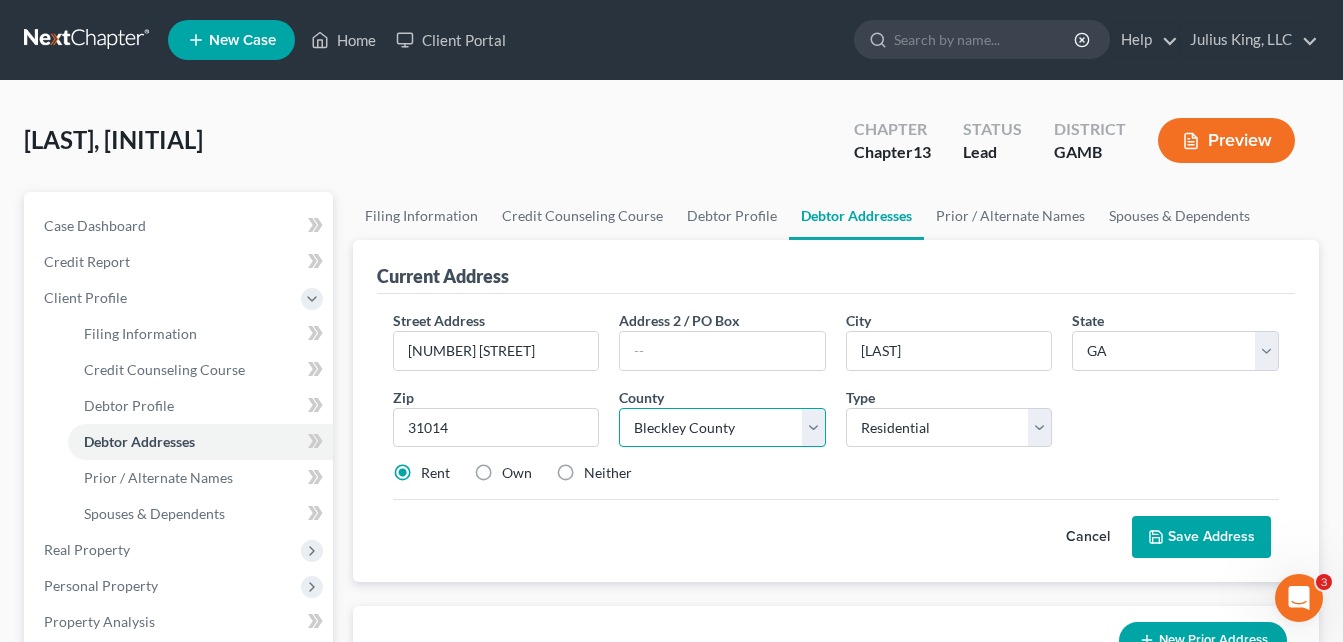 click on "County Appling County Atkinson County Bacon County Baker County Baldwin County Banks County Barrow County Bartow County Ben Hill County Berrien County Bibb County Bleckley County Brantley County Brooks County Bryan County Bulloch County Burke County Butts County Calhoun County Camden County Candler County Carroll County Catoosa County Charlton County Chatham County Chattahoochee County Chattooga County Cherokee County Clarke County Clay County Clayton County Clinch County Cobb County Coffee County Colquitt County Columbia County Cook County Coweta County Crawford County Crisp County Dade County Dawson County DeKalb County Decatur County Dodge County Dooly County Dougherty County Douglas County Early County Echols County Effingham County Elbert County Emanuel County Evans County Fannin County Fayette County Floyd County Forsyth County Franklin County Fulton County Gilmer County Glascock County Glynn County Gordon County Grady County Greene County Gwinnett County Habersham County Hall County Hancock County" at bounding box center (722, 428) 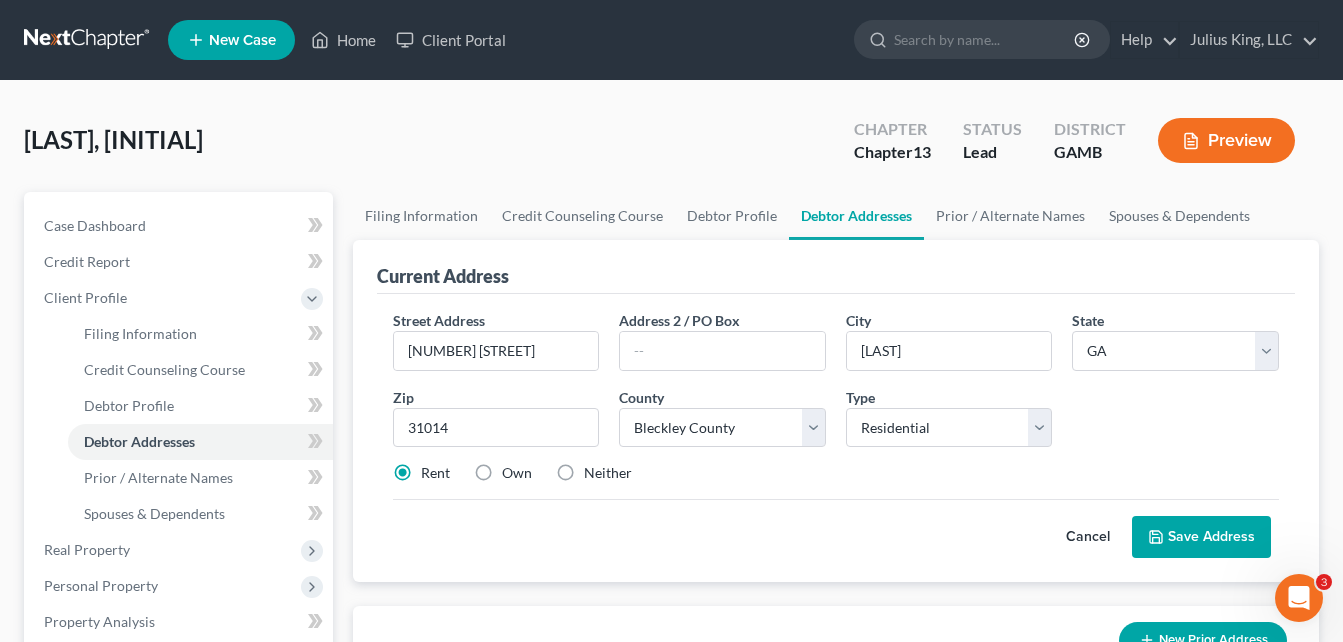 click on "Save Address" at bounding box center [1201, 537] 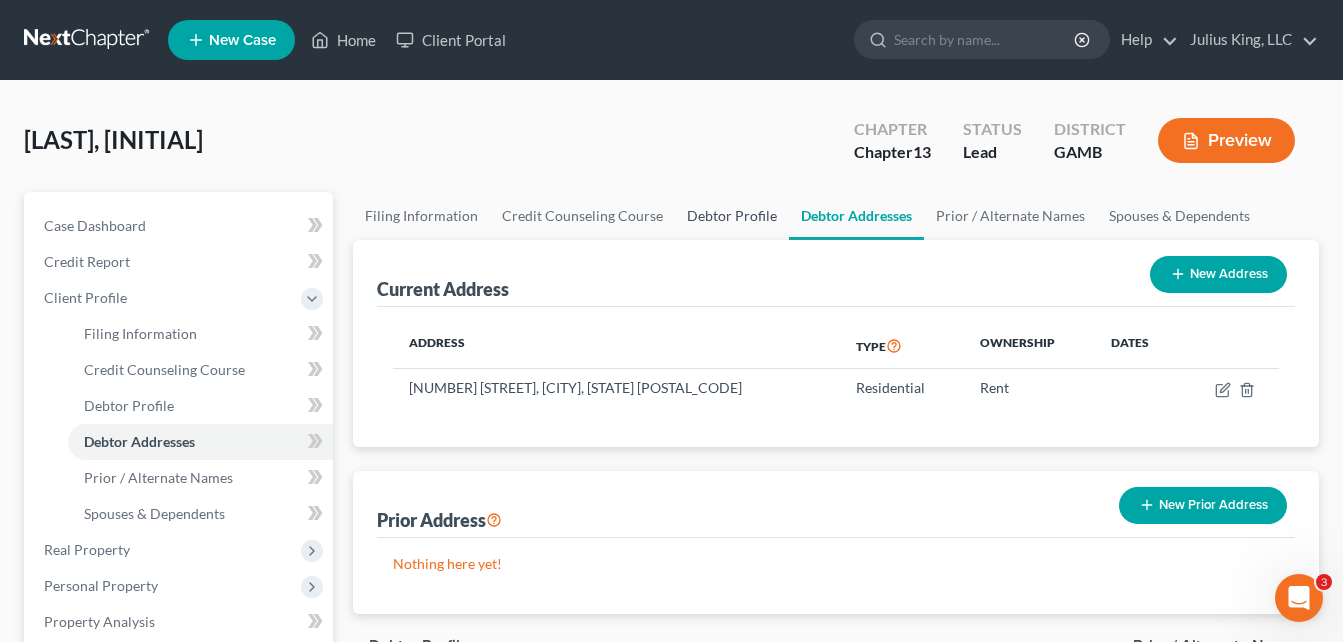 click on "Debtor Profile" at bounding box center (732, 216) 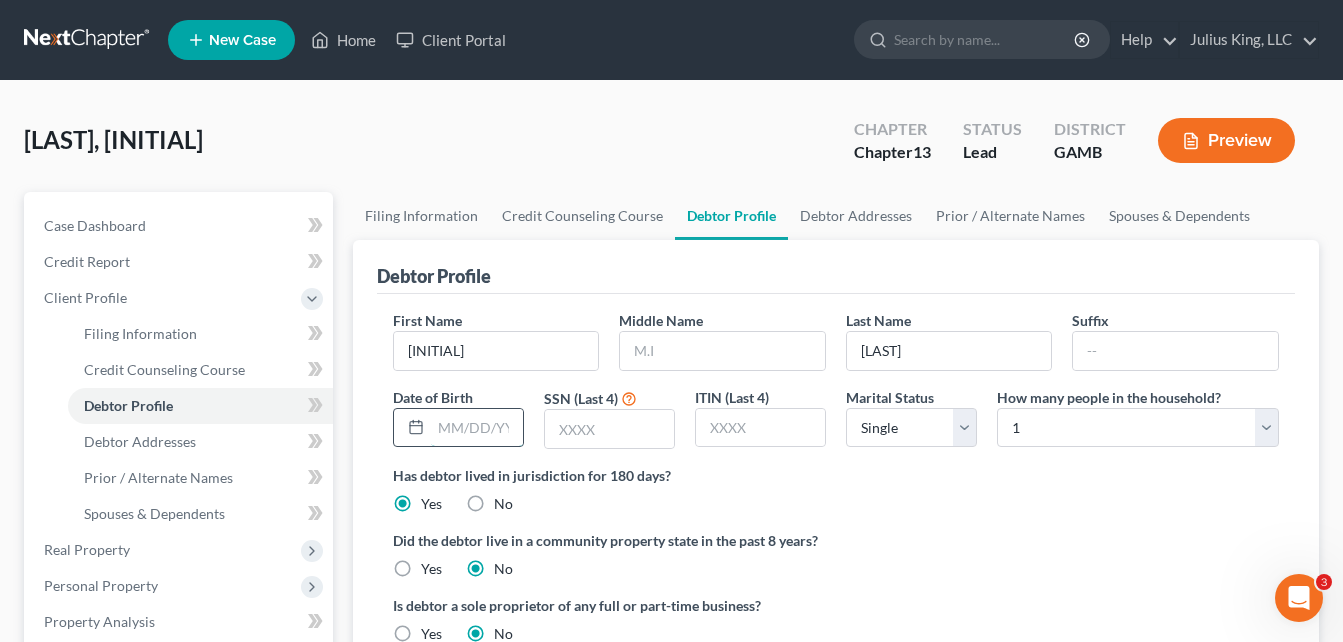 click at bounding box center (477, 428) 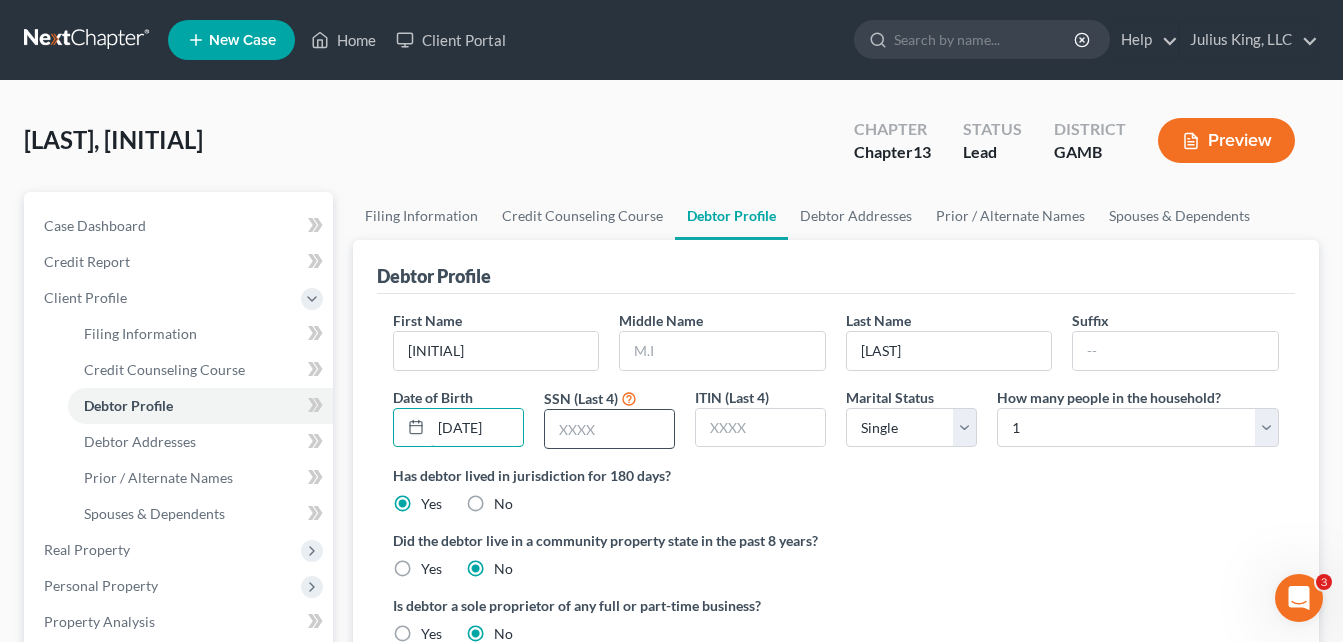 type on "[DATE]" 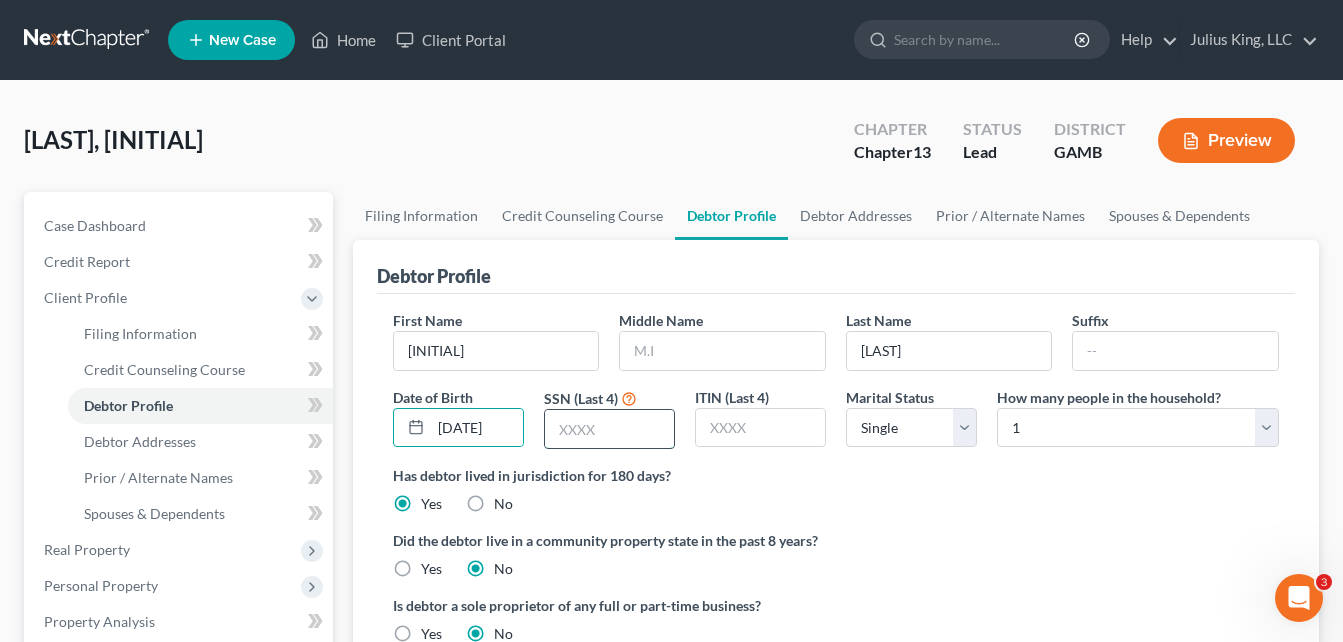 click at bounding box center [609, 429] 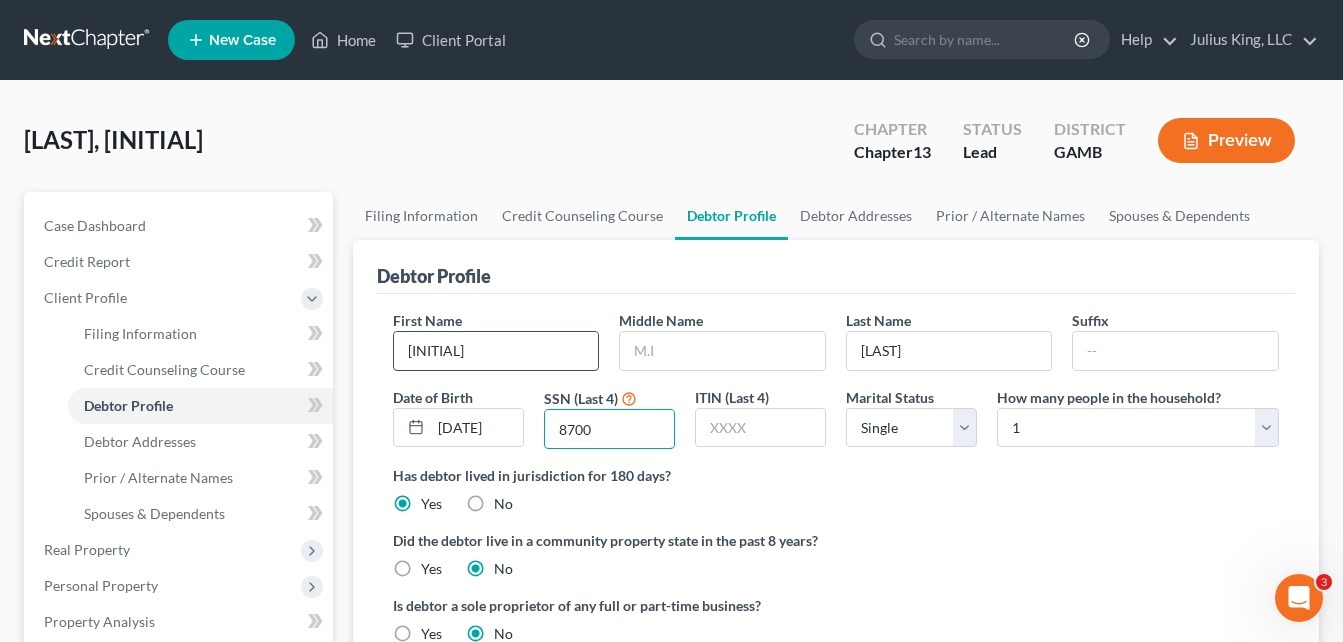 type on "8700" 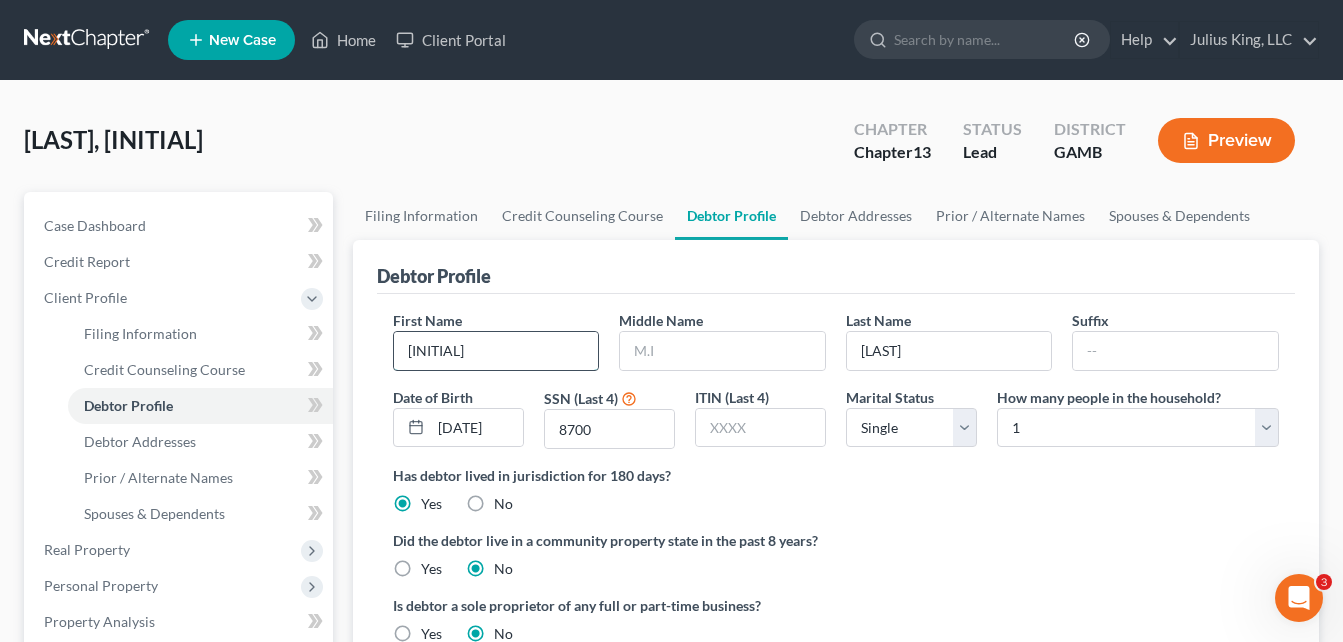 click on "[INITIAL]" at bounding box center (496, 351) 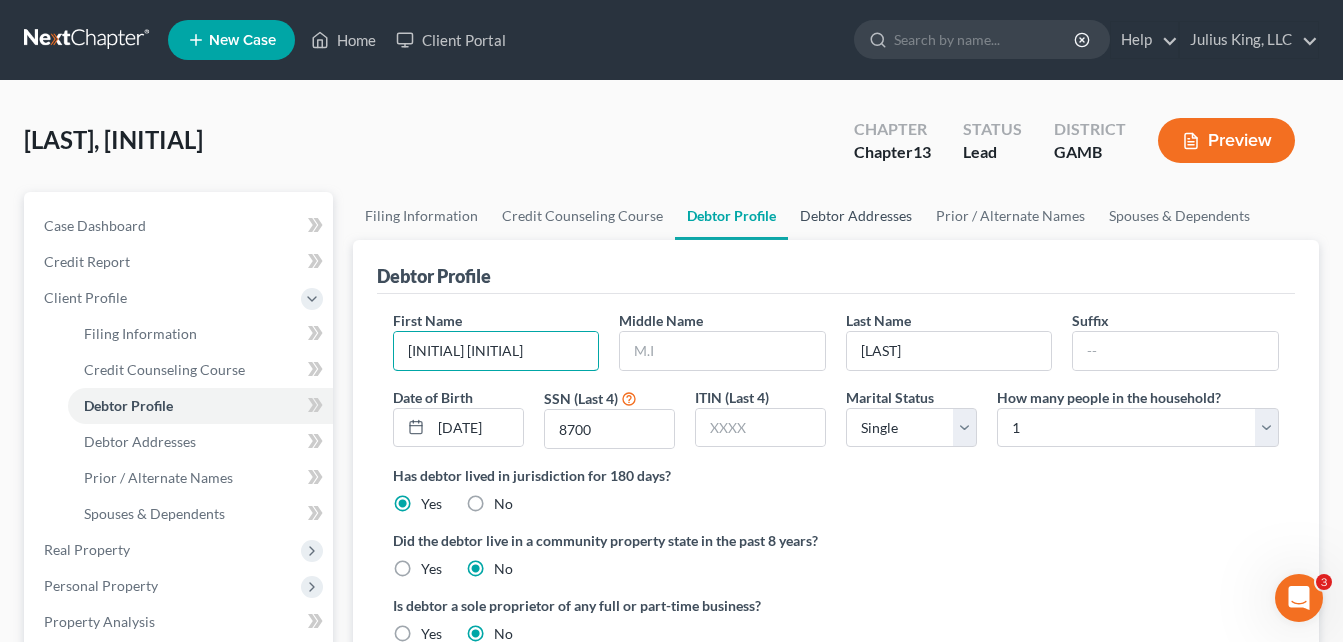 type on "[INITIAL] [INITIAL]" 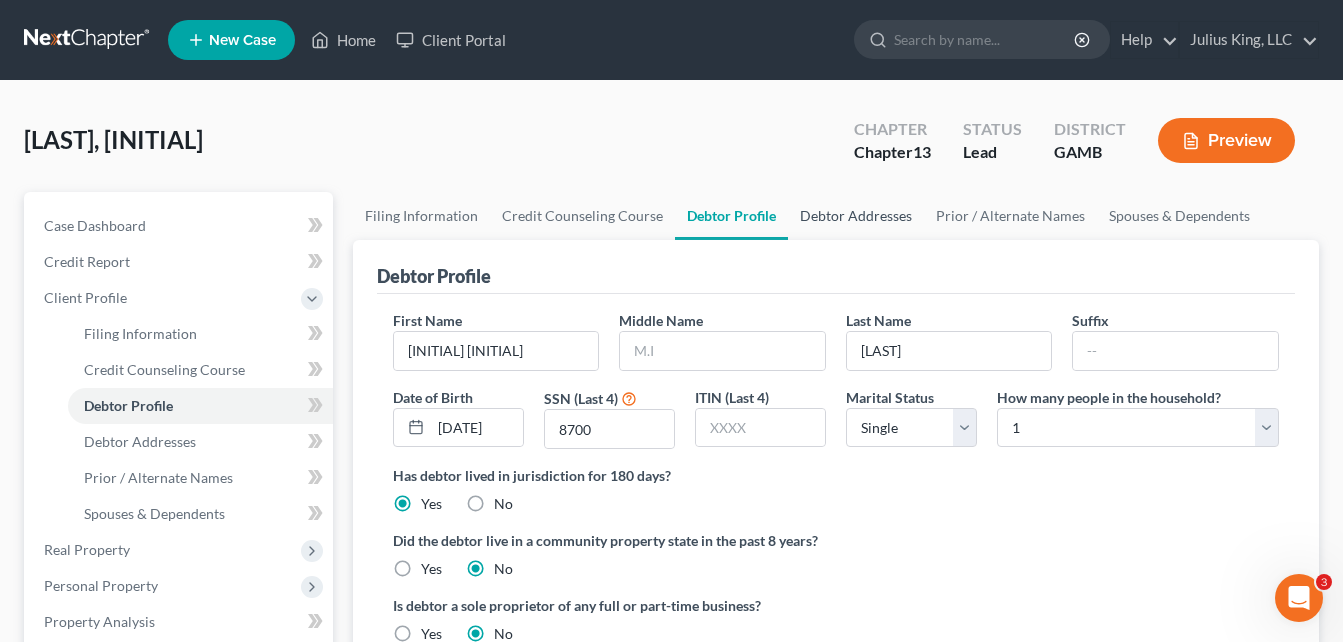 click on "Debtor Addresses" at bounding box center [856, 216] 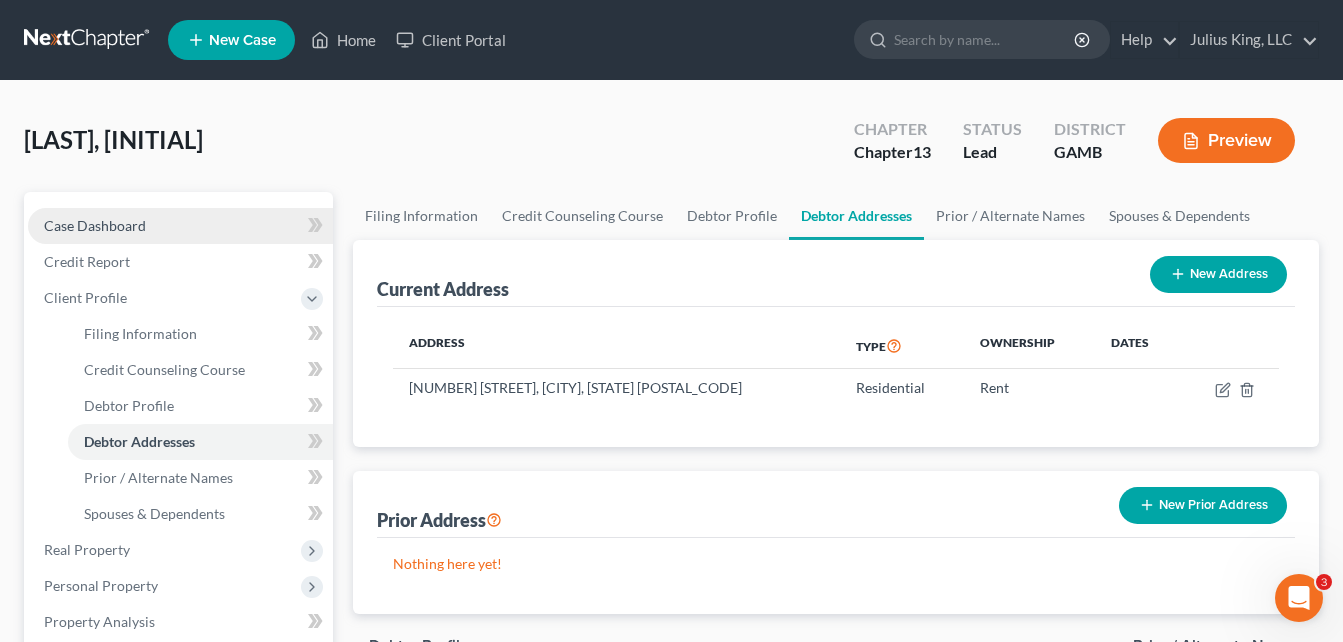 click on "Case Dashboard" at bounding box center (180, 226) 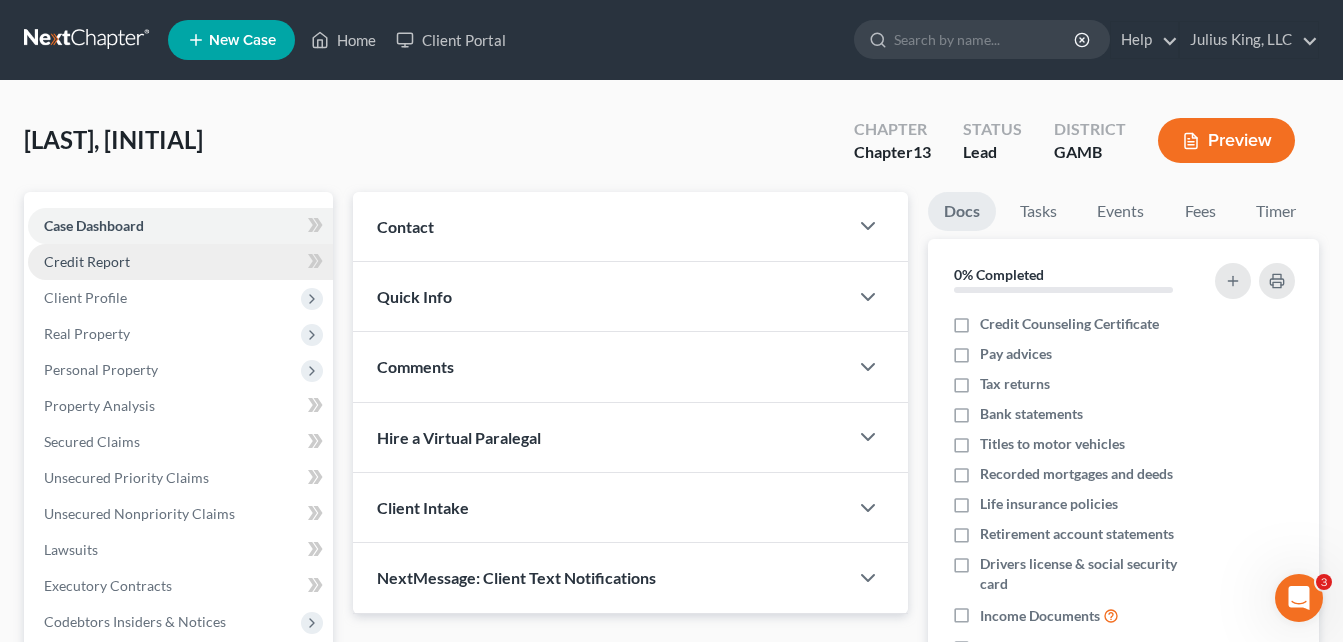 click on "Credit Report" at bounding box center (87, 261) 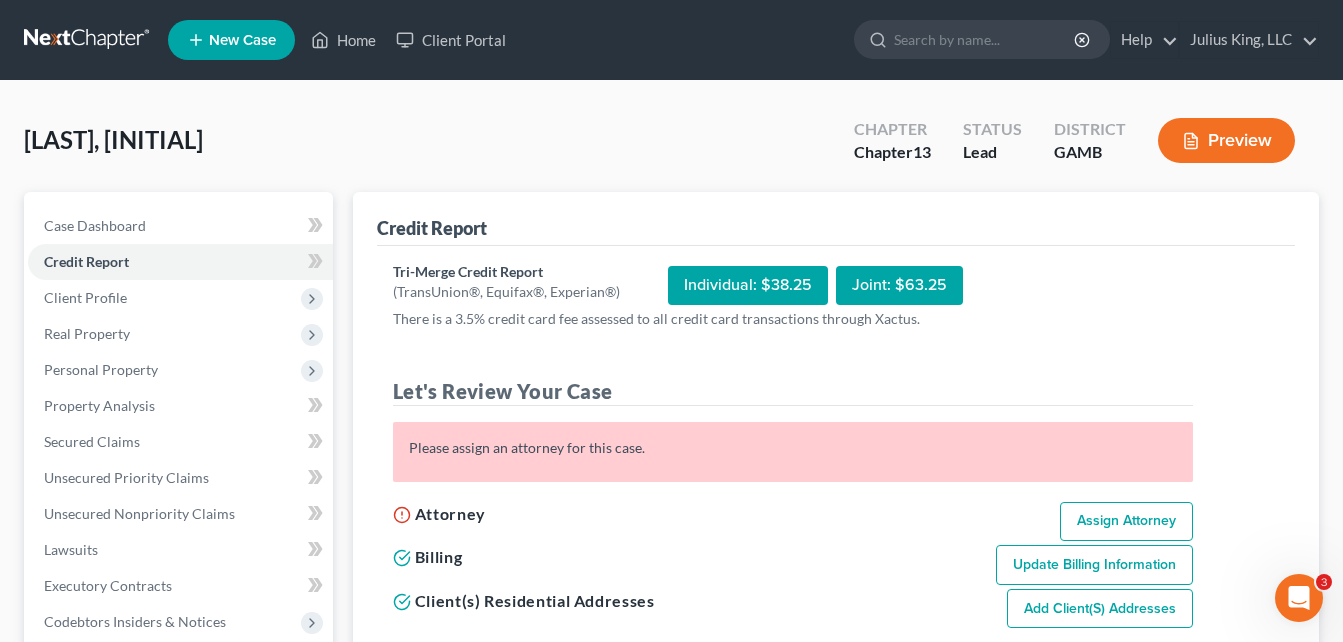 click on "Assign Attorney" at bounding box center (1126, 522) 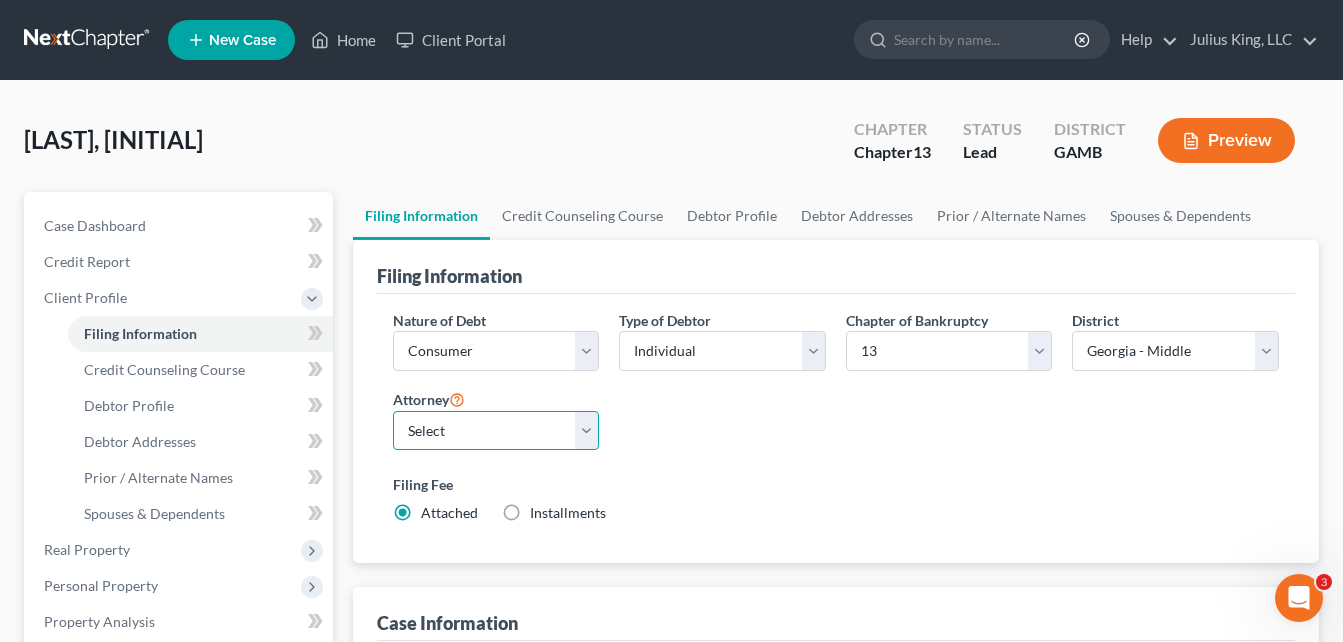 click on "Select [FIRST] [LAST] - GAMB" at bounding box center [496, 431] 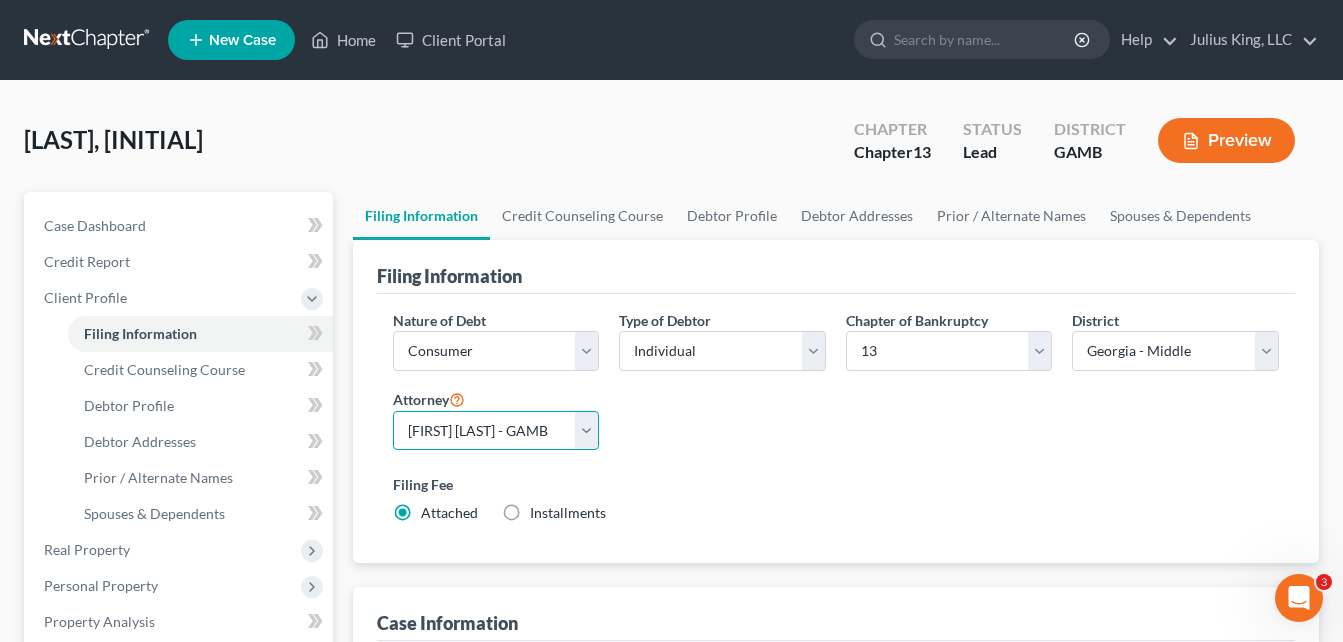 click on "Select [FIRST] [LAST] - GAMB" at bounding box center [496, 431] 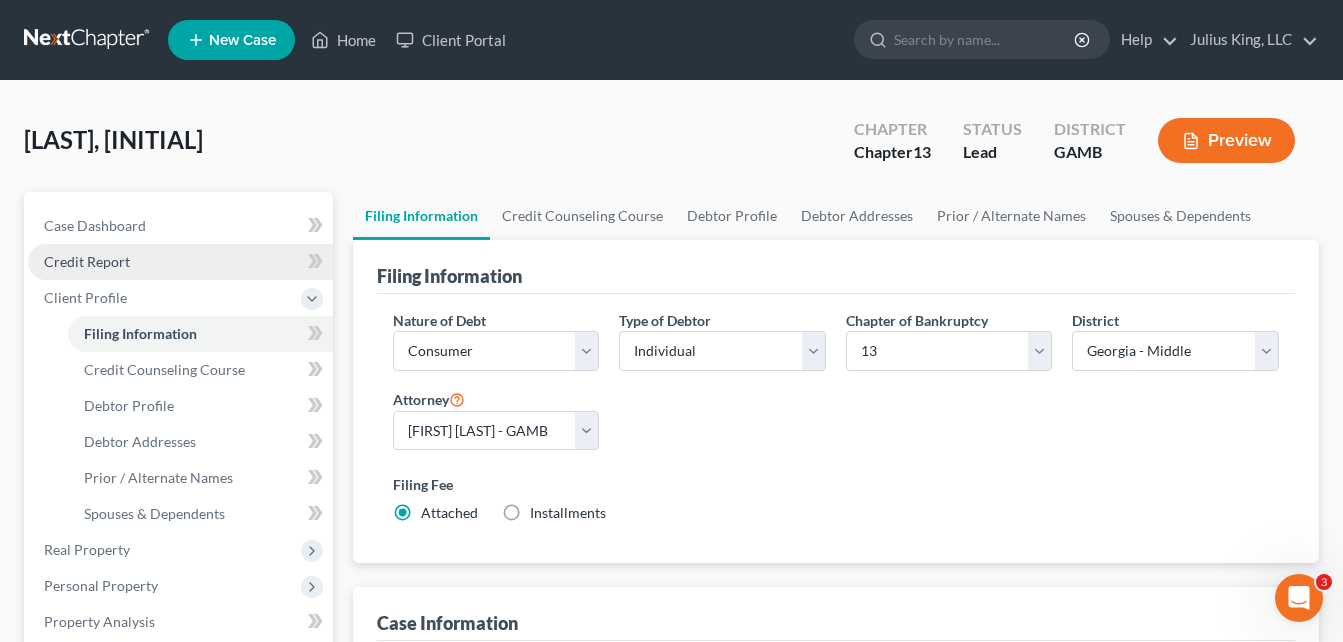 click on "Credit Report" at bounding box center [87, 261] 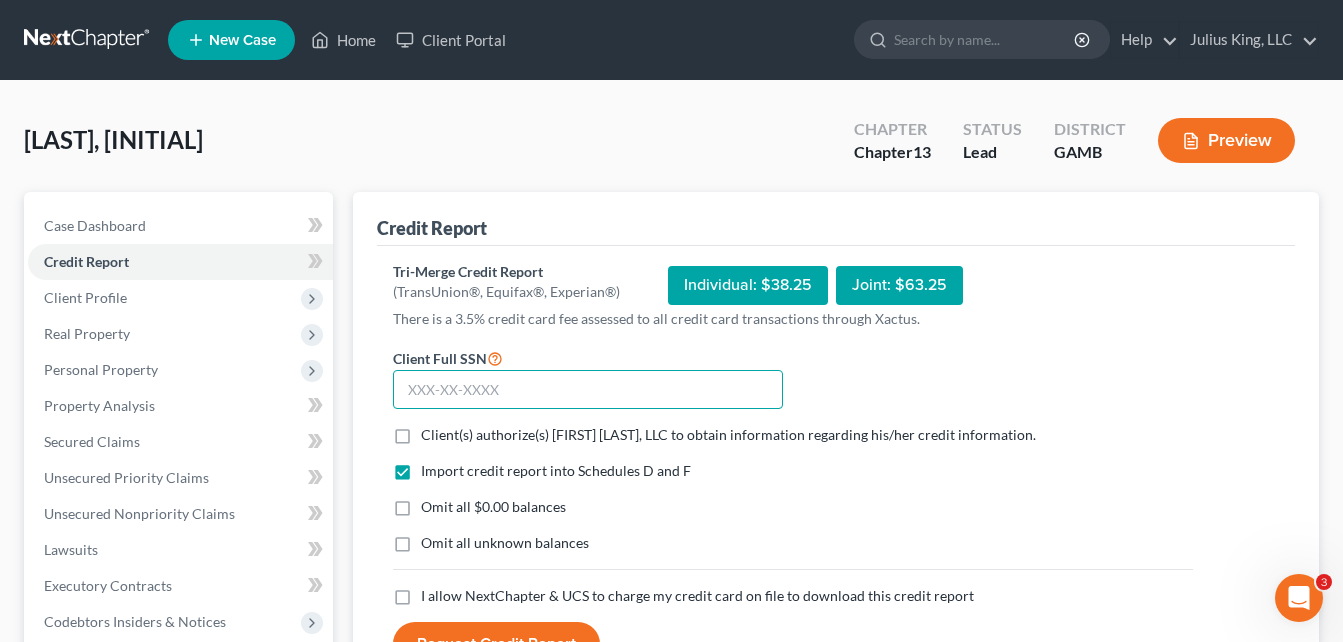 click at bounding box center (588, 390) 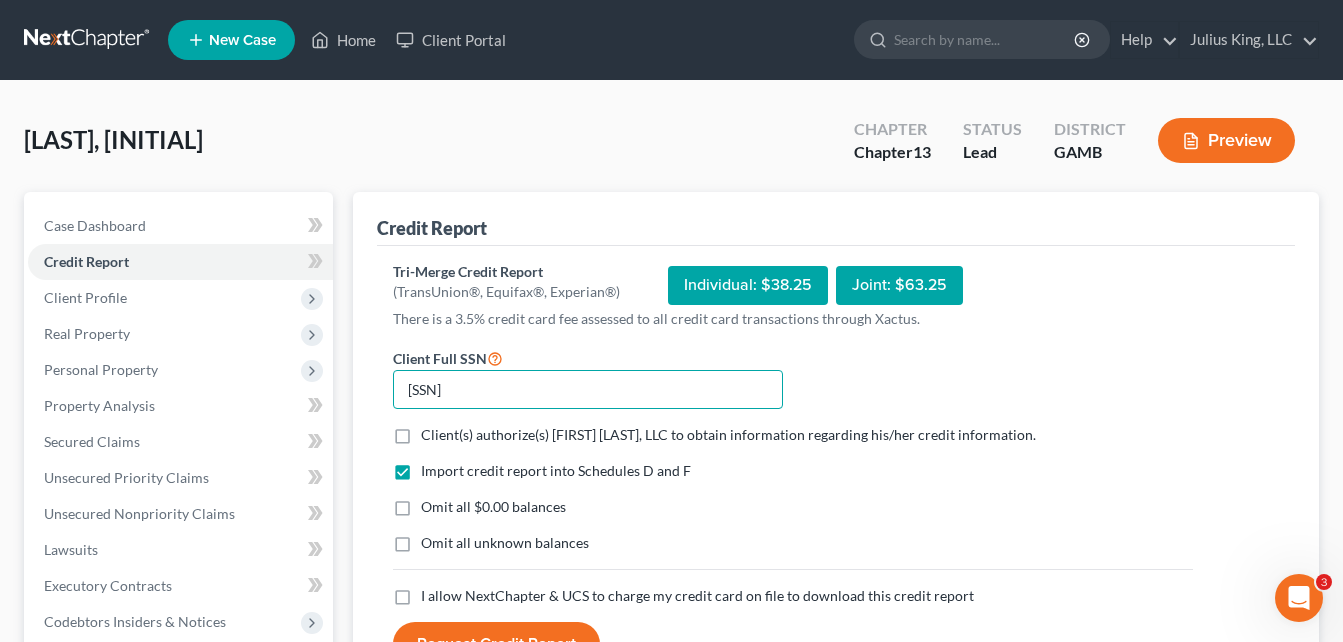 type on "[SSN]" 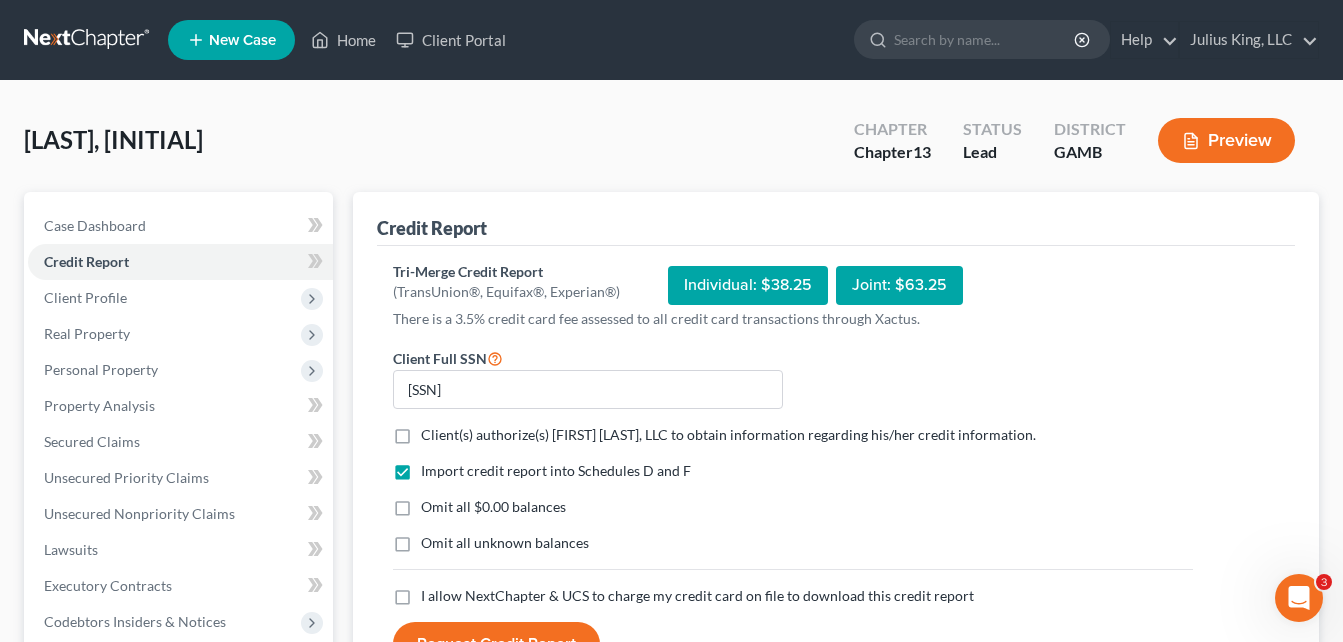 click on "Client(s) authorize(s) [FIRST] [LAST], LLC to obtain information regarding his/her credit information.
*" at bounding box center [728, 435] 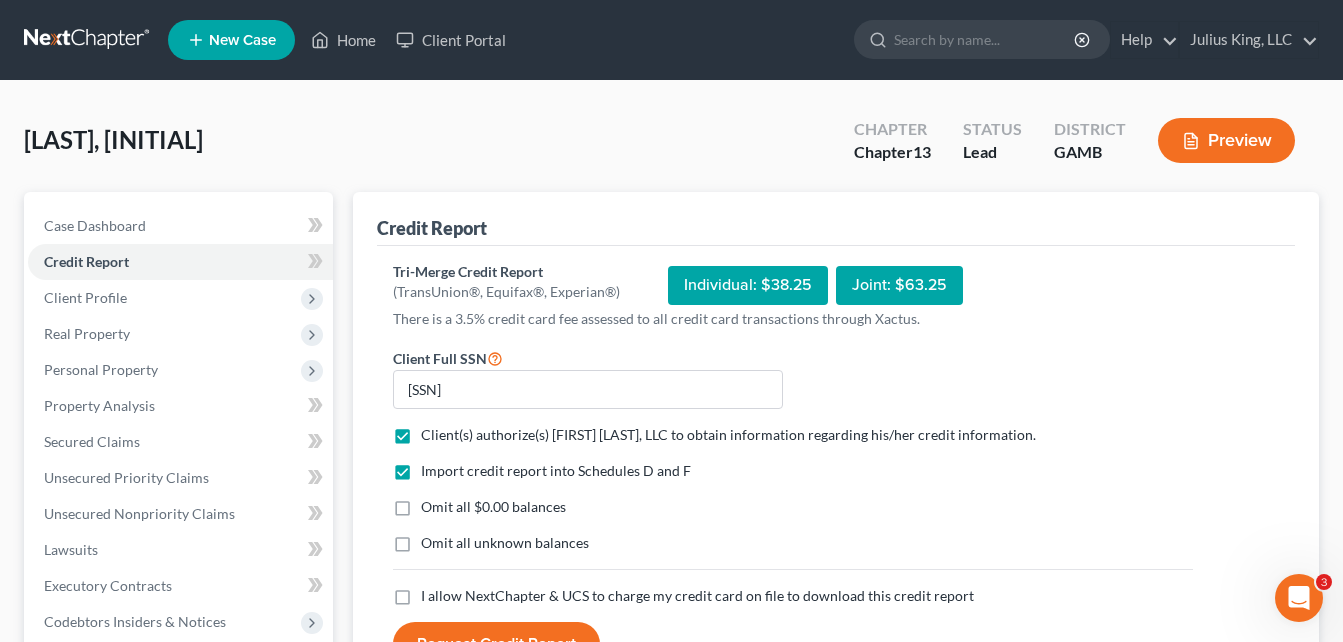 click on "Omit all $0.00 balances" at bounding box center (493, 507) 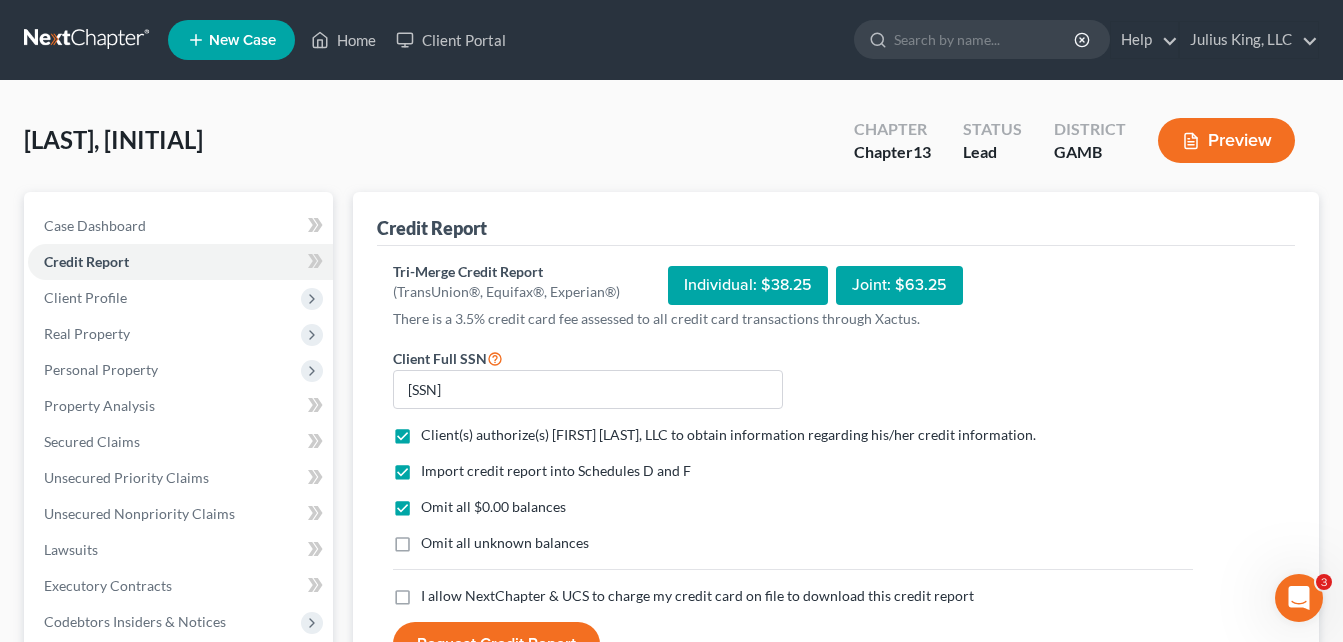 click on "Omit all unknown balances" at bounding box center [505, 543] 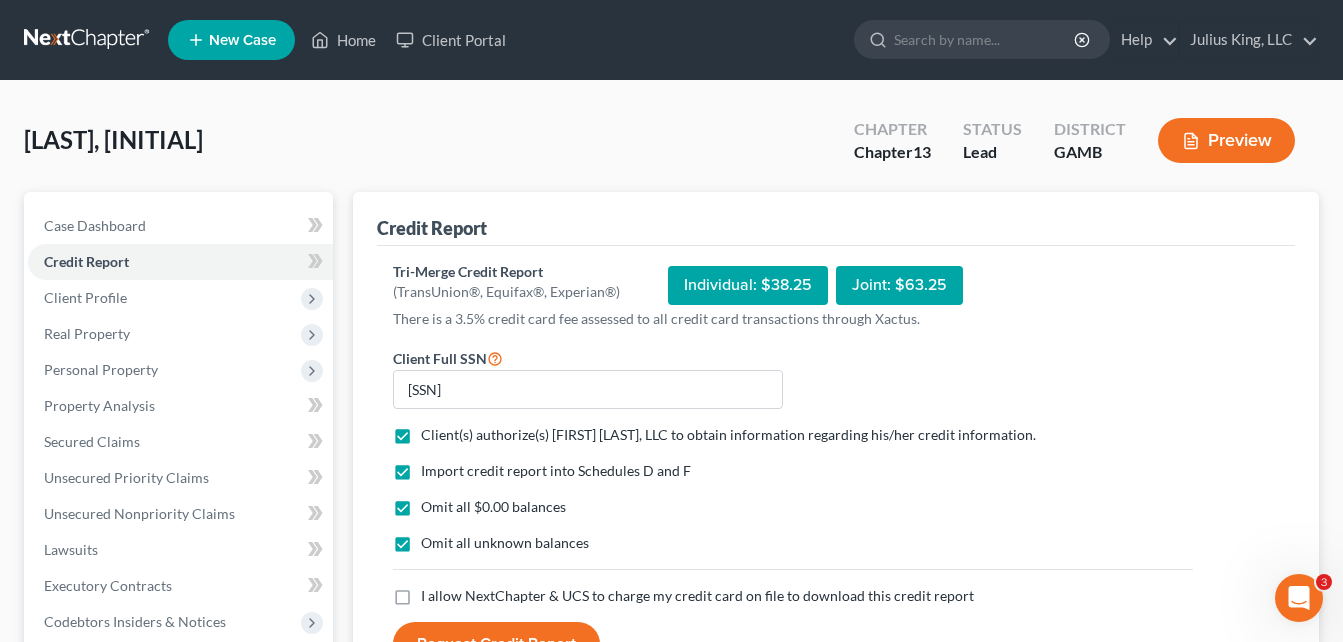 click on "I allow NextChapter & UCS to charge my credit card on file to download this credit report
*" at bounding box center [697, 596] 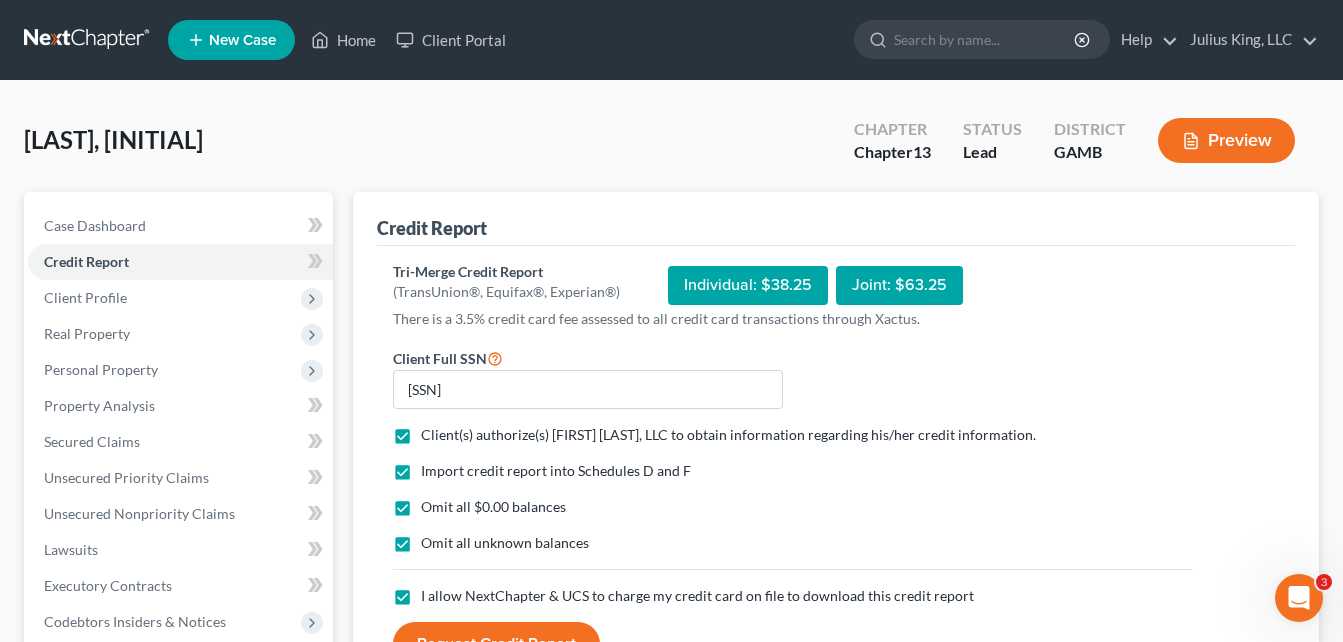 click on "Request Credit Report" at bounding box center (496, 644) 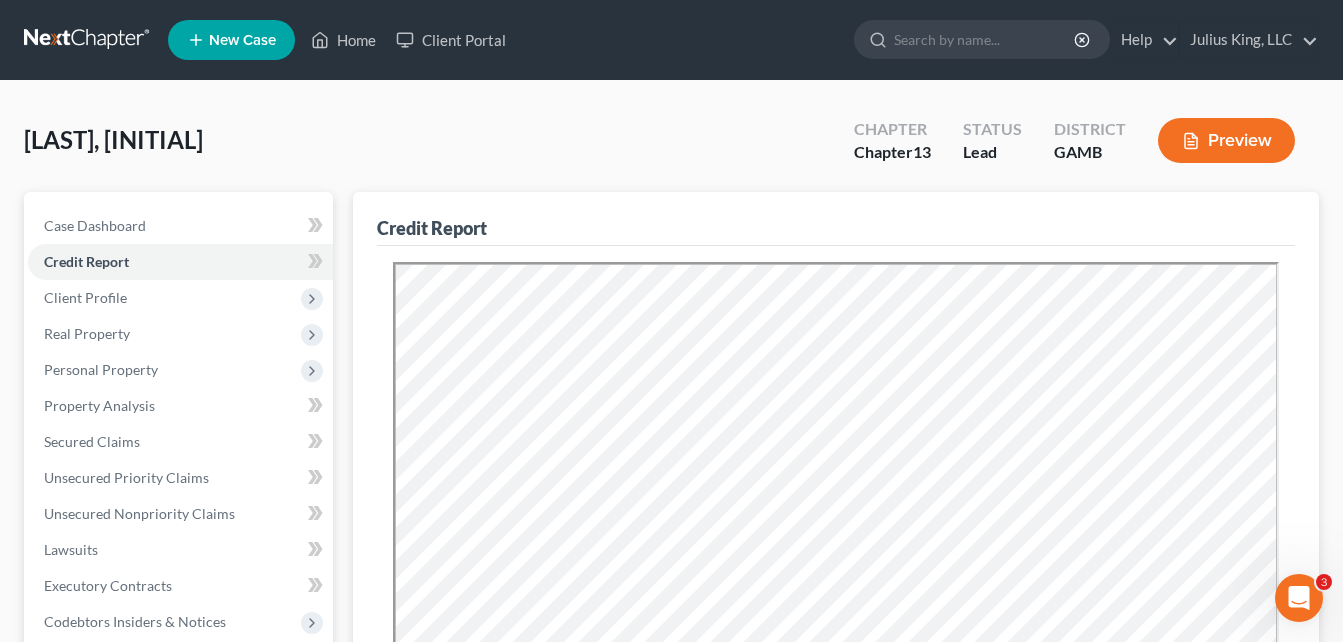 scroll, scrollTop: 0, scrollLeft: 0, axis: both 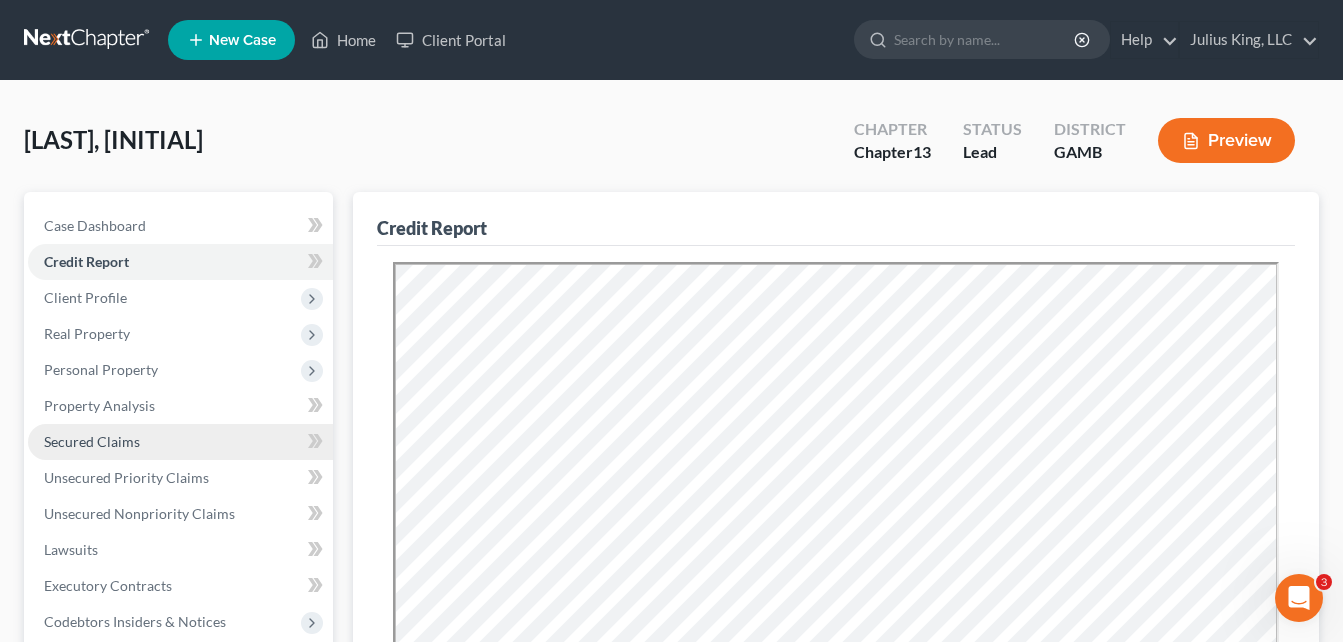 click on "Secured Claims" at bounding box center (92, 441) 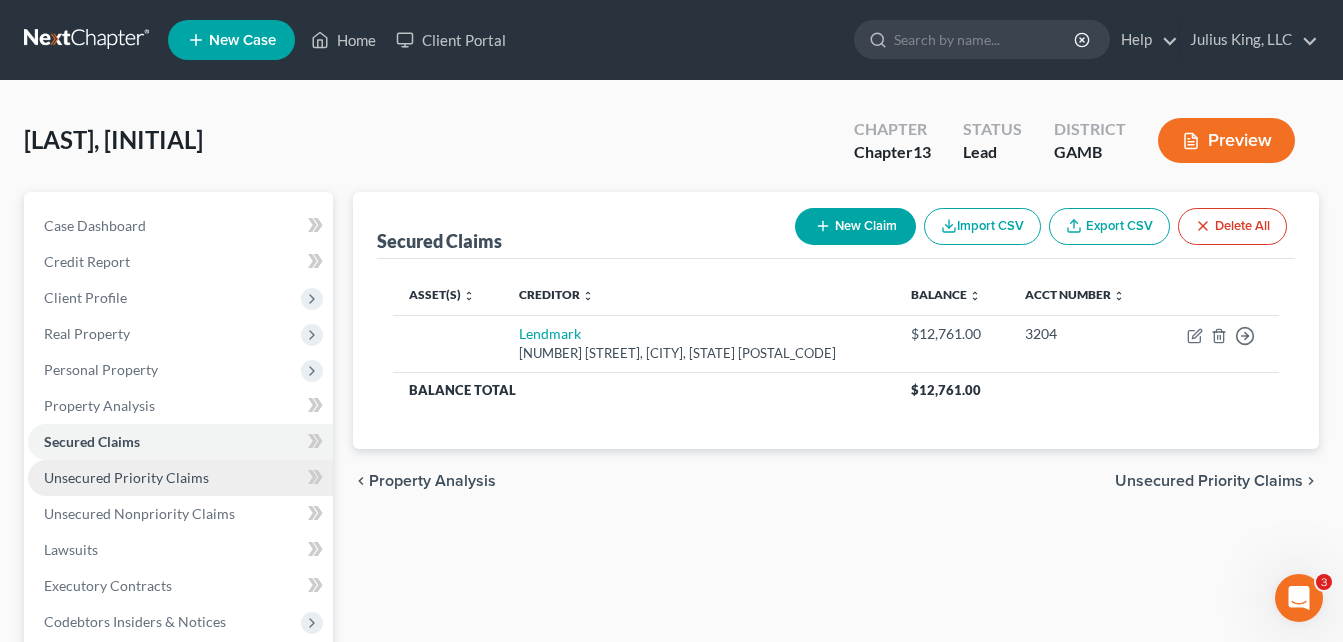 click on "Unsecured Priority Claims" at bounding box center [180, 478] 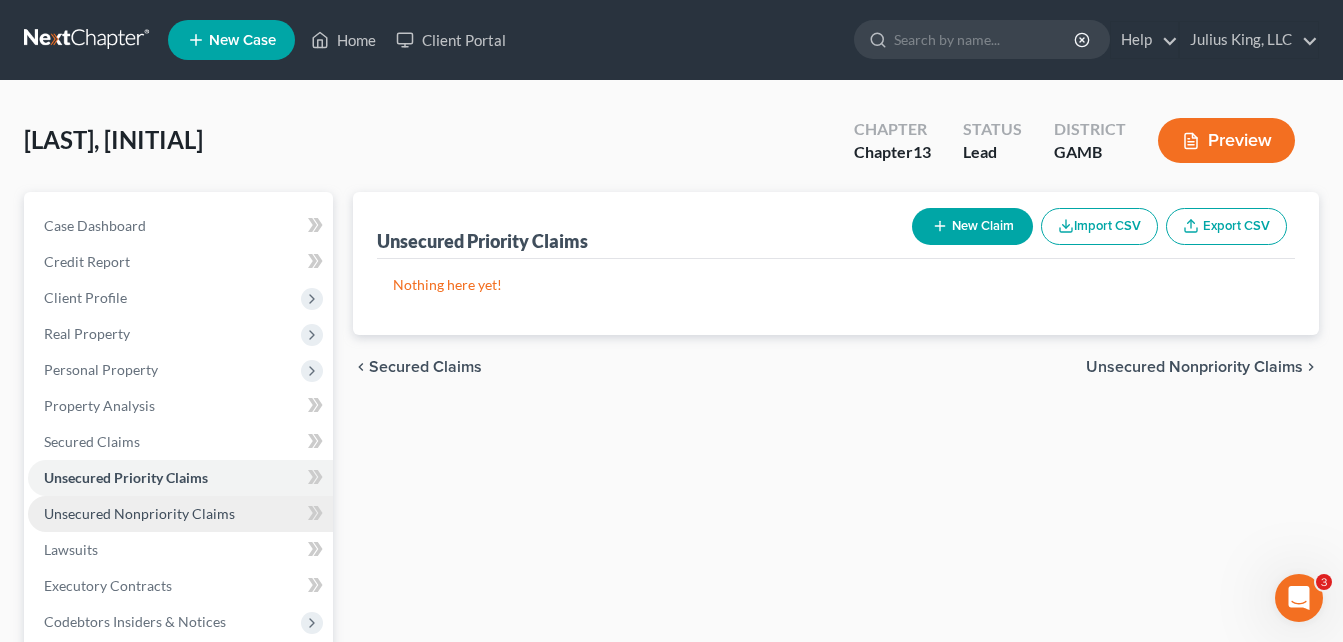 click on "Unsecured Nonpriority Claims" at bounding box center (139, 513) 